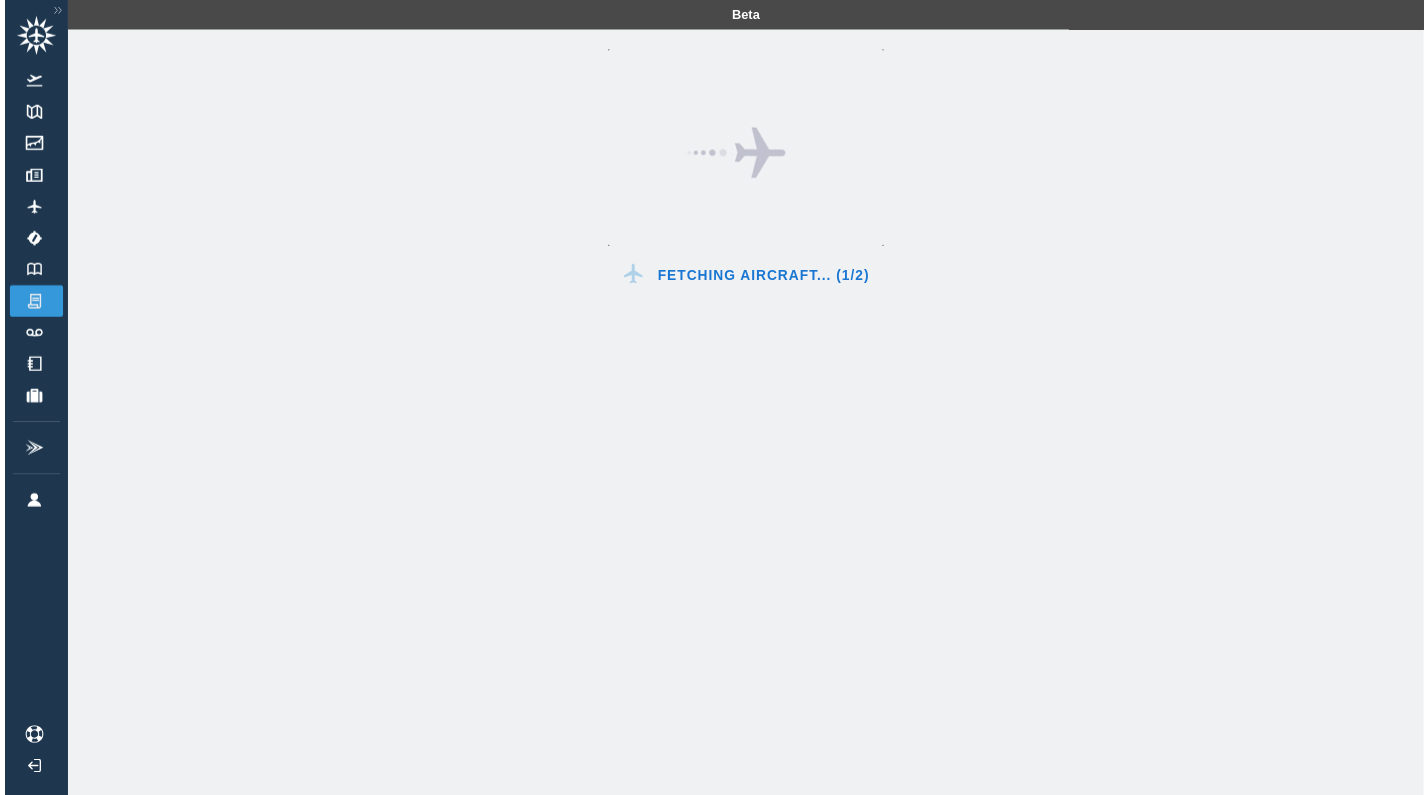 scroll, scrollTop: 0, scrollLeft: 0, axis: both 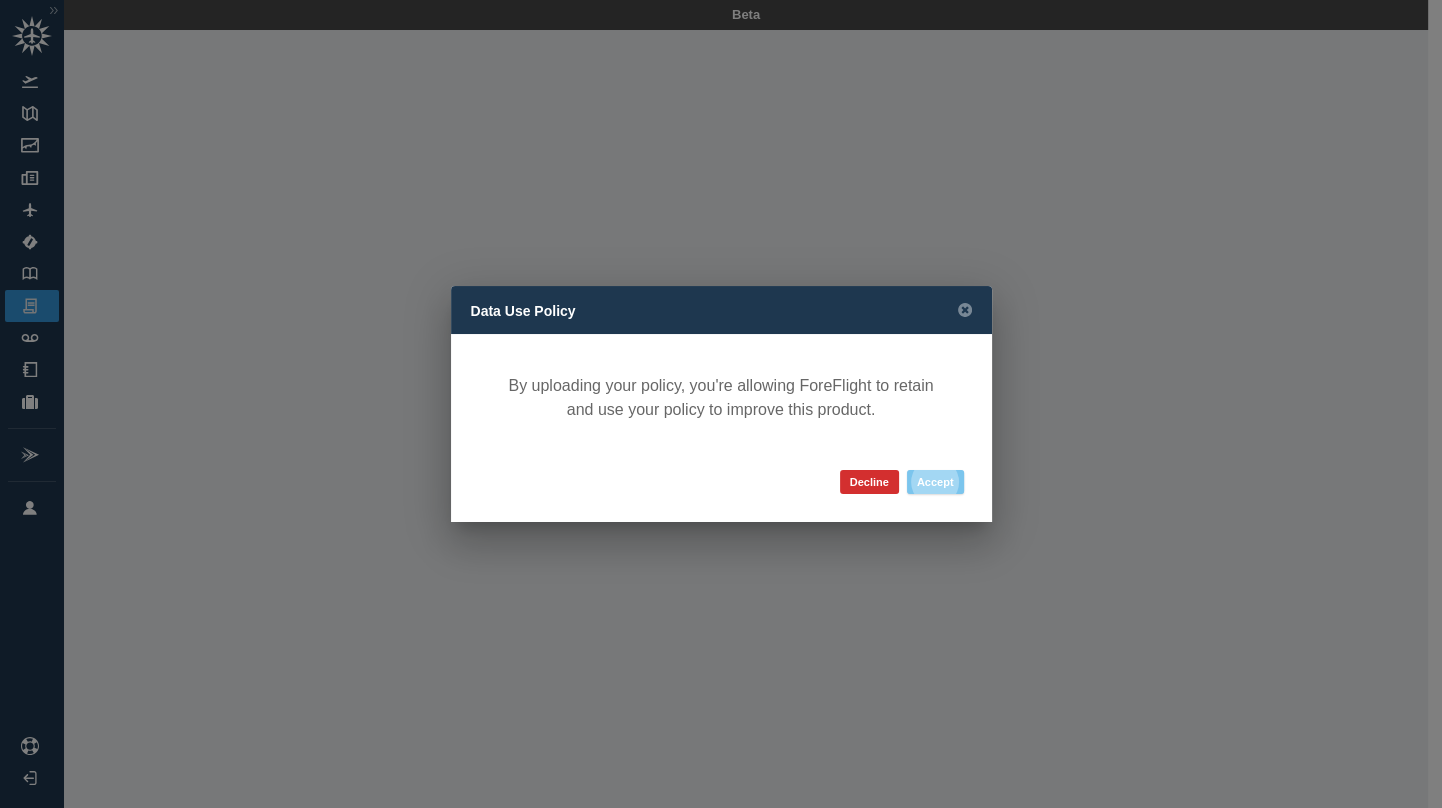 click on "Accept" at bounding box center [935, 482] 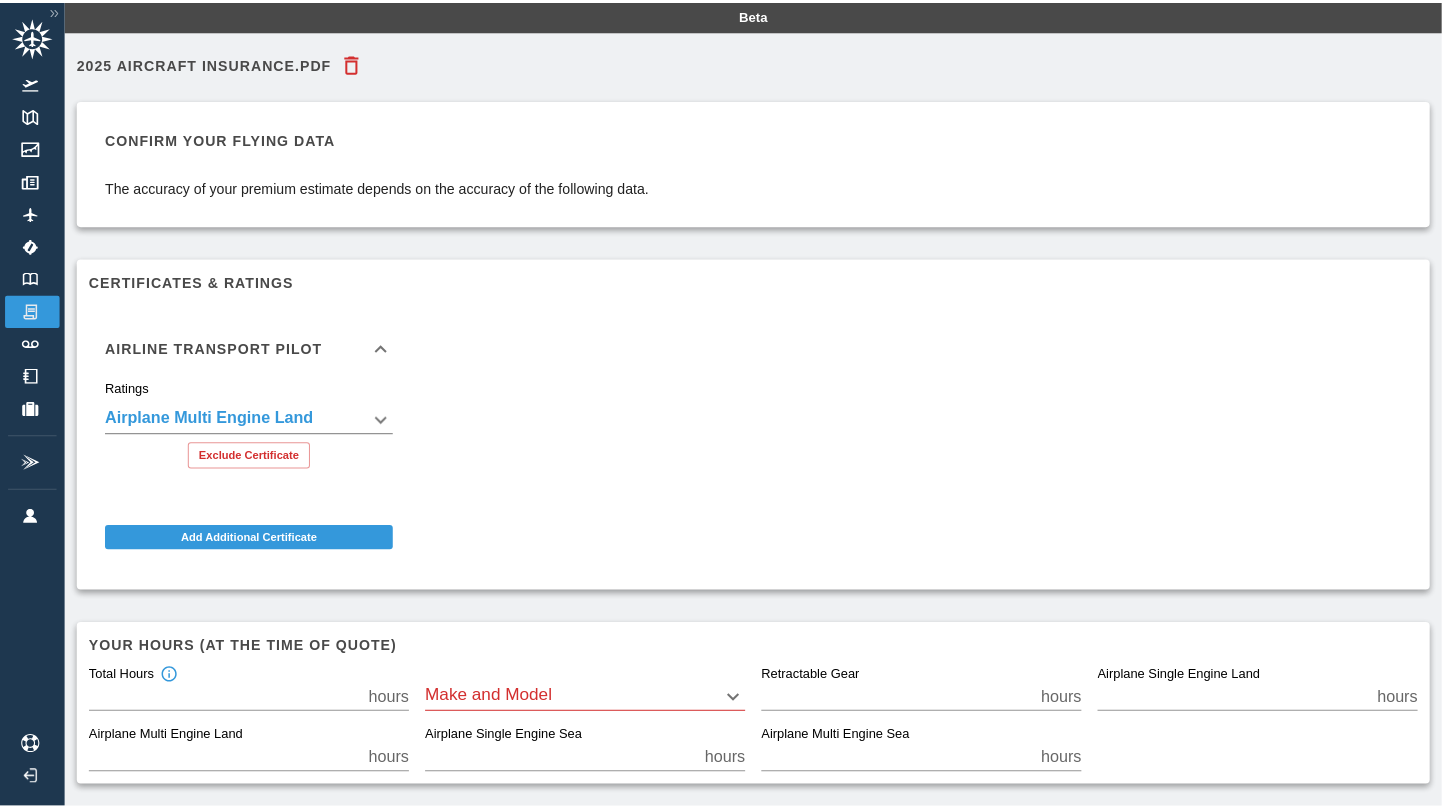 scroll, scrollTop: 0, scrollLeft: 0, axis: both 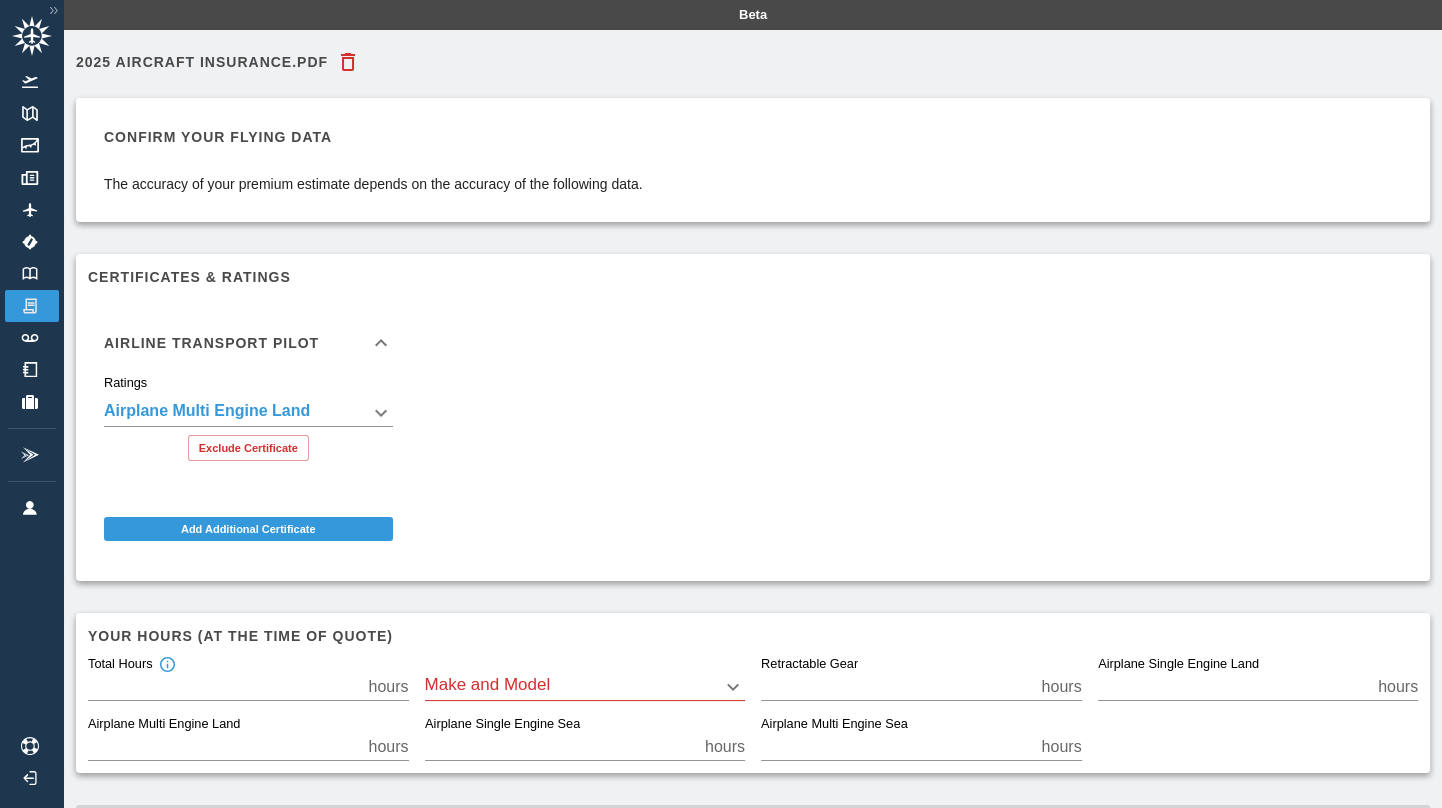 click on "**********" at bounding box center [721, 404] 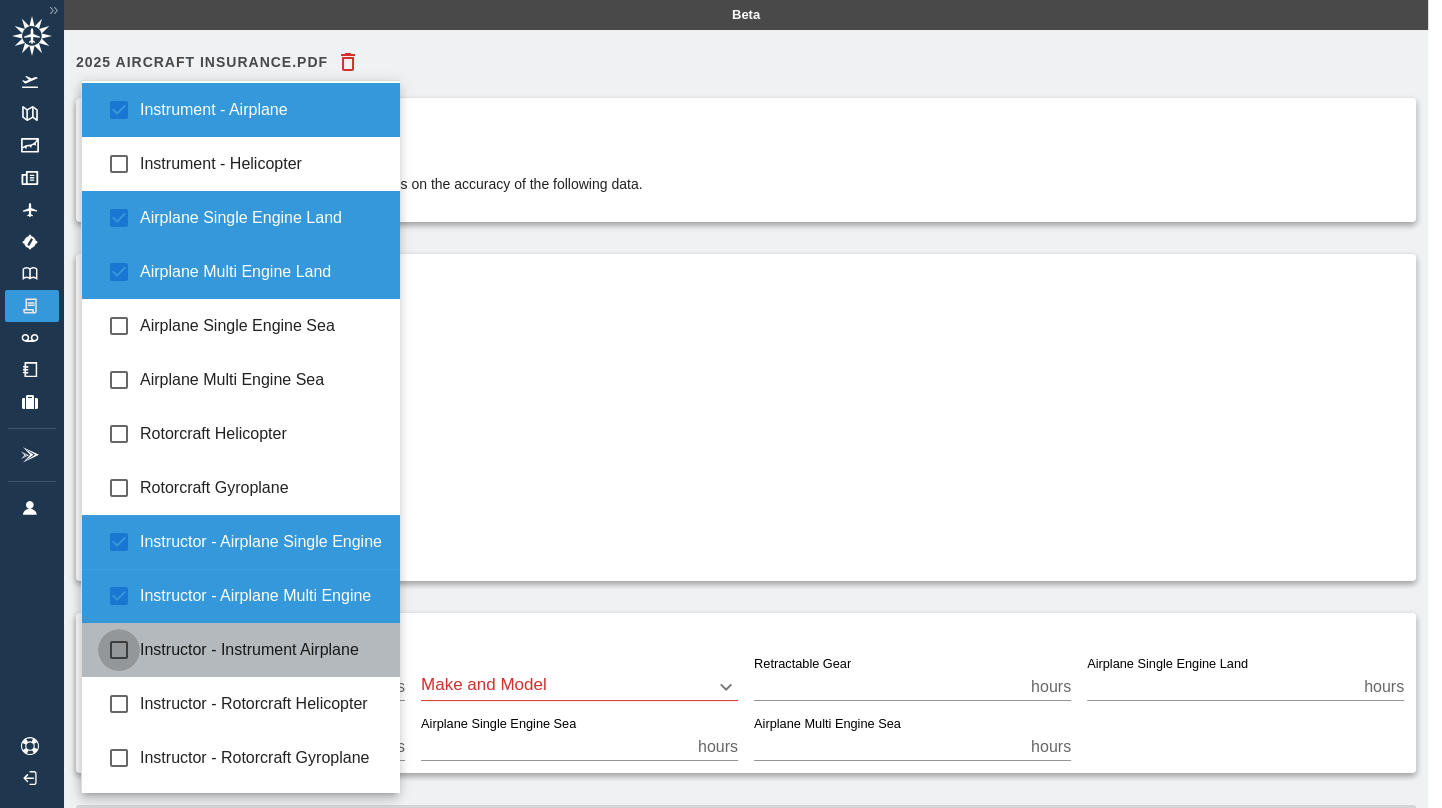 type on "**********" 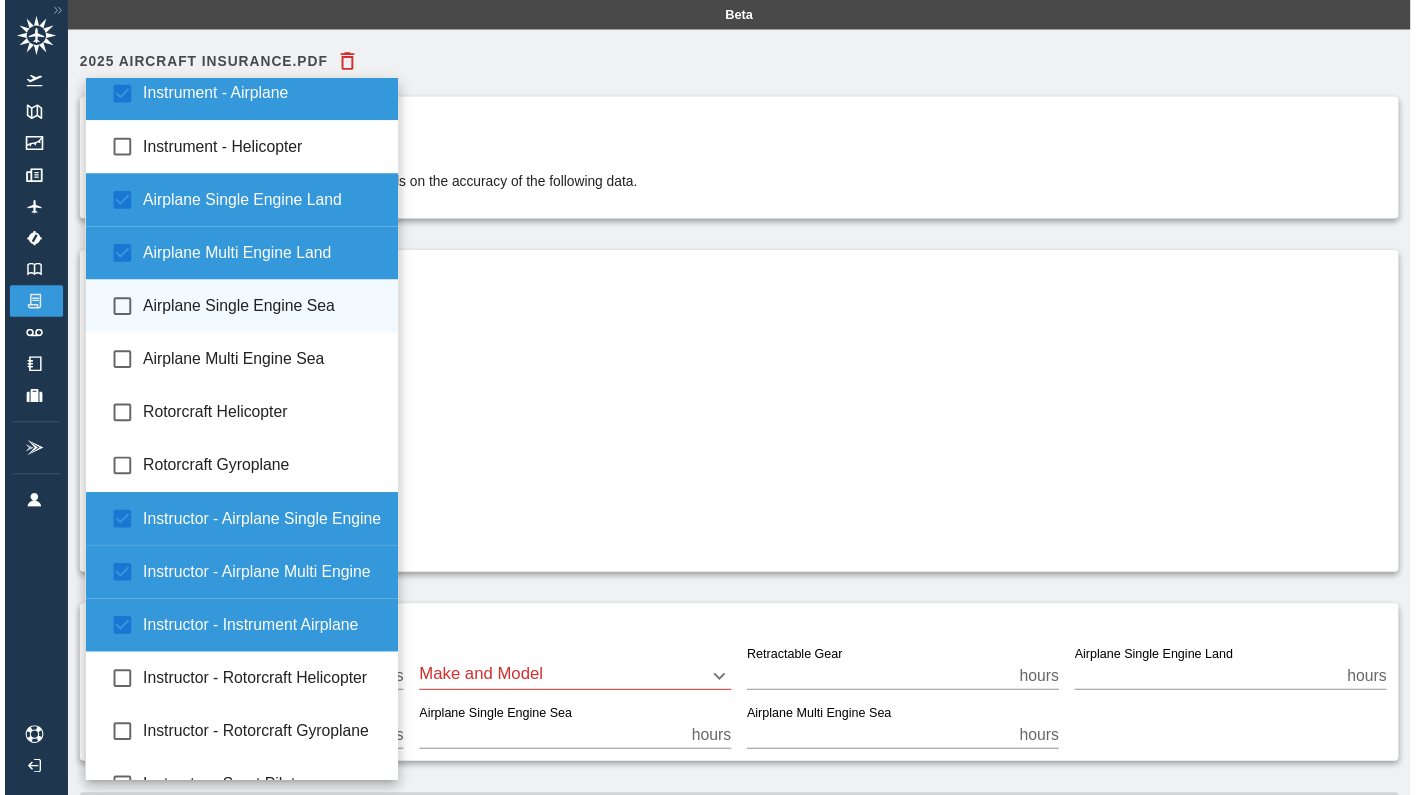 scroll, scrollTop: 0, scrollLeft: 0, axis: both 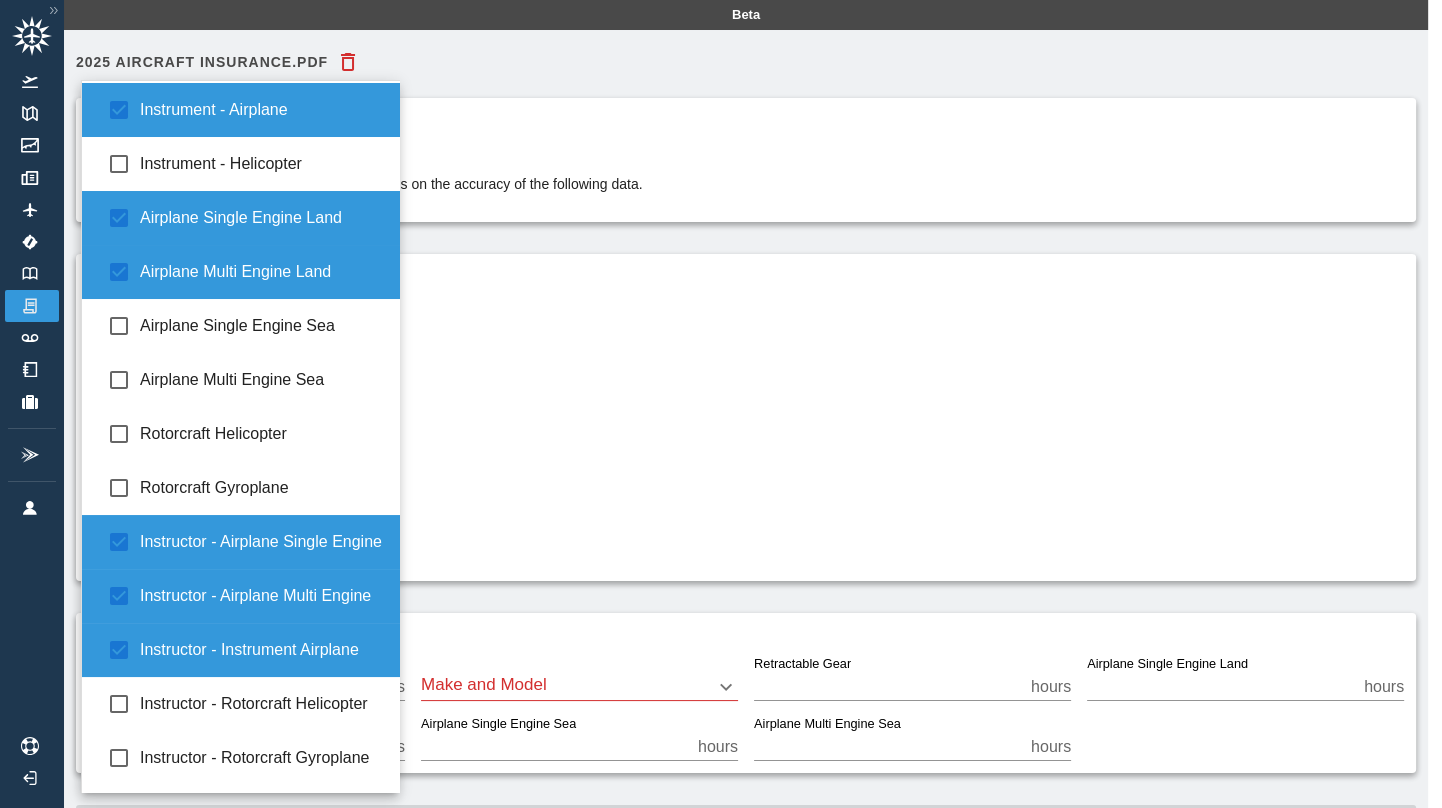 click at bounding box center [721, 404] 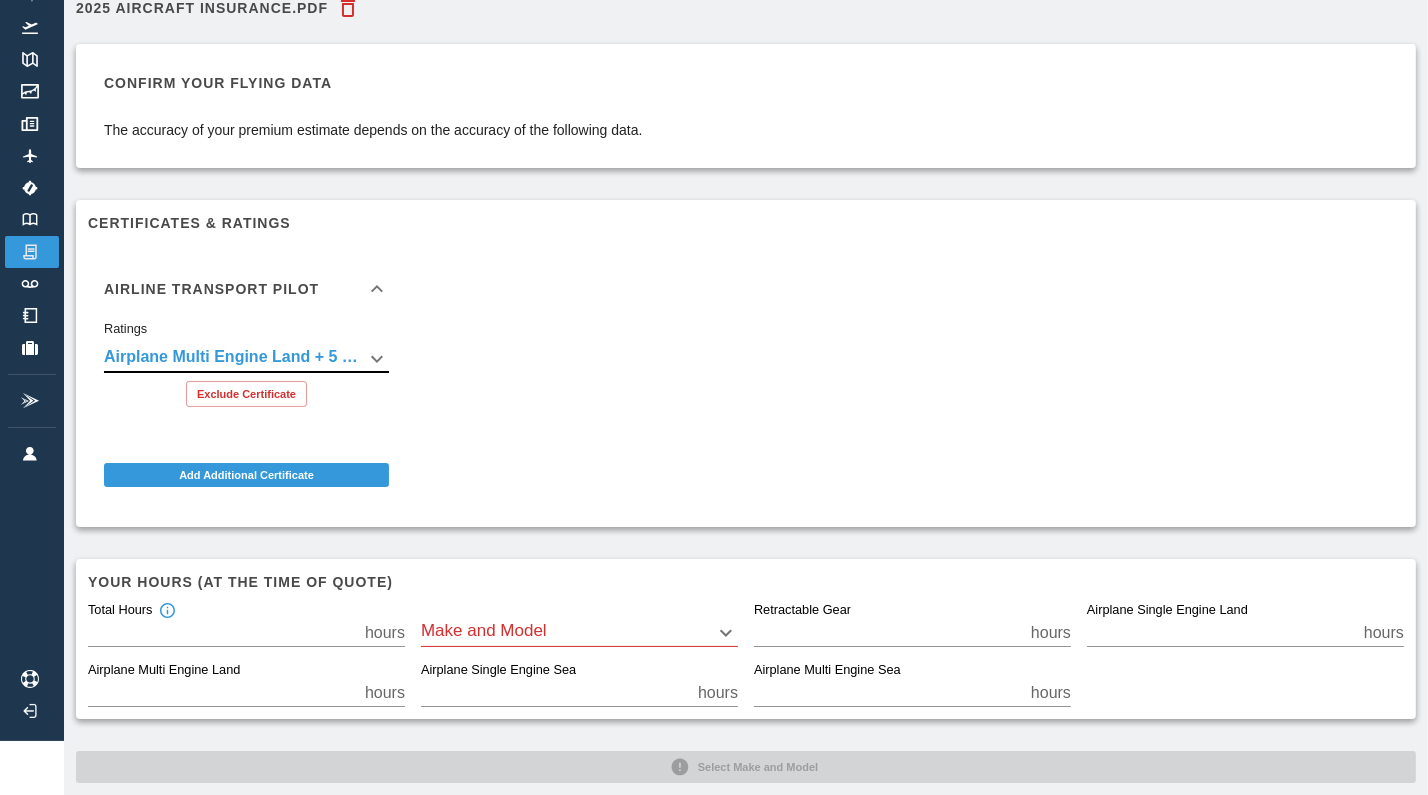 scroll, scrollTop: 84, scrollLeft: 0, axis: vertical 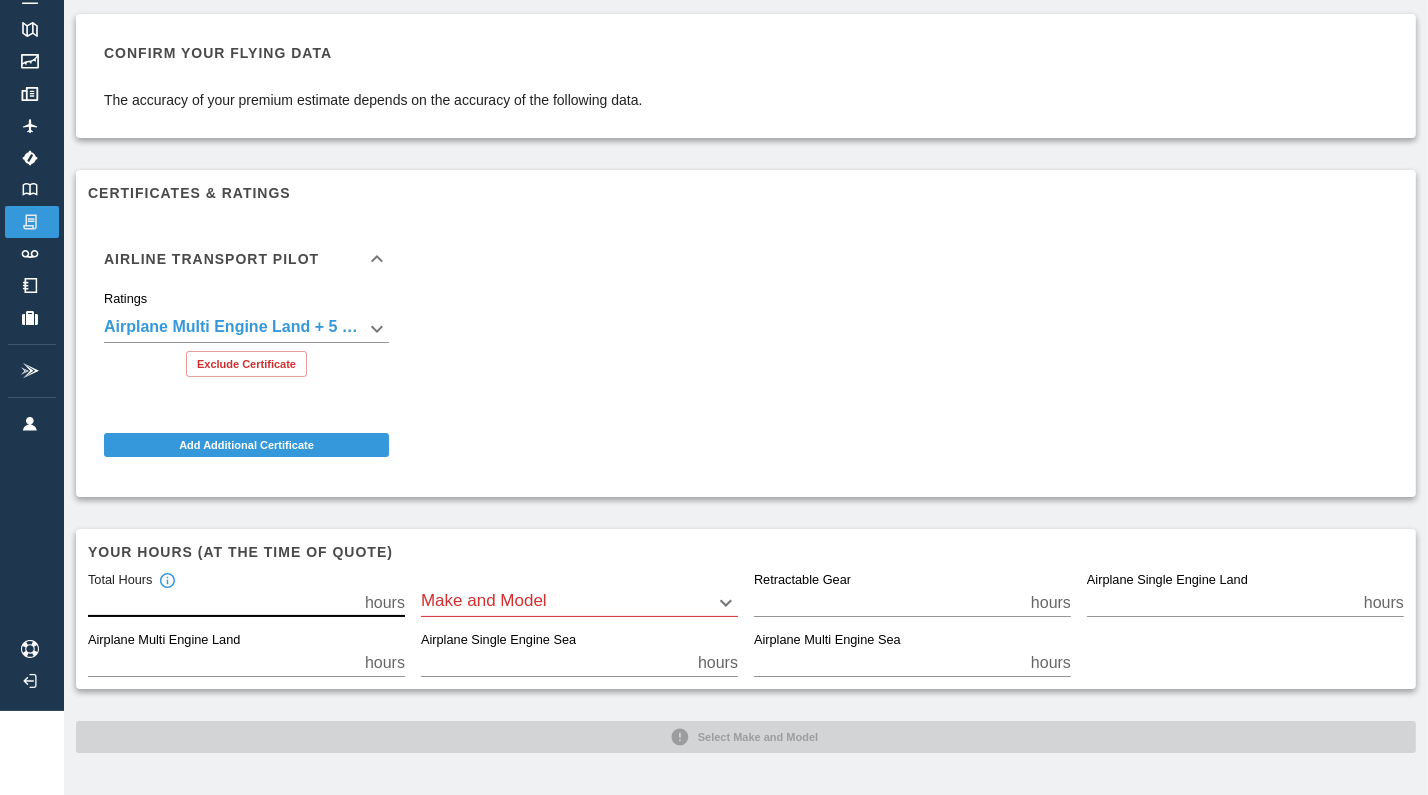 drag, startPoint x: 127, startPoint y: 598, endPoint x: 85, endPoint y: 598, distance: 42 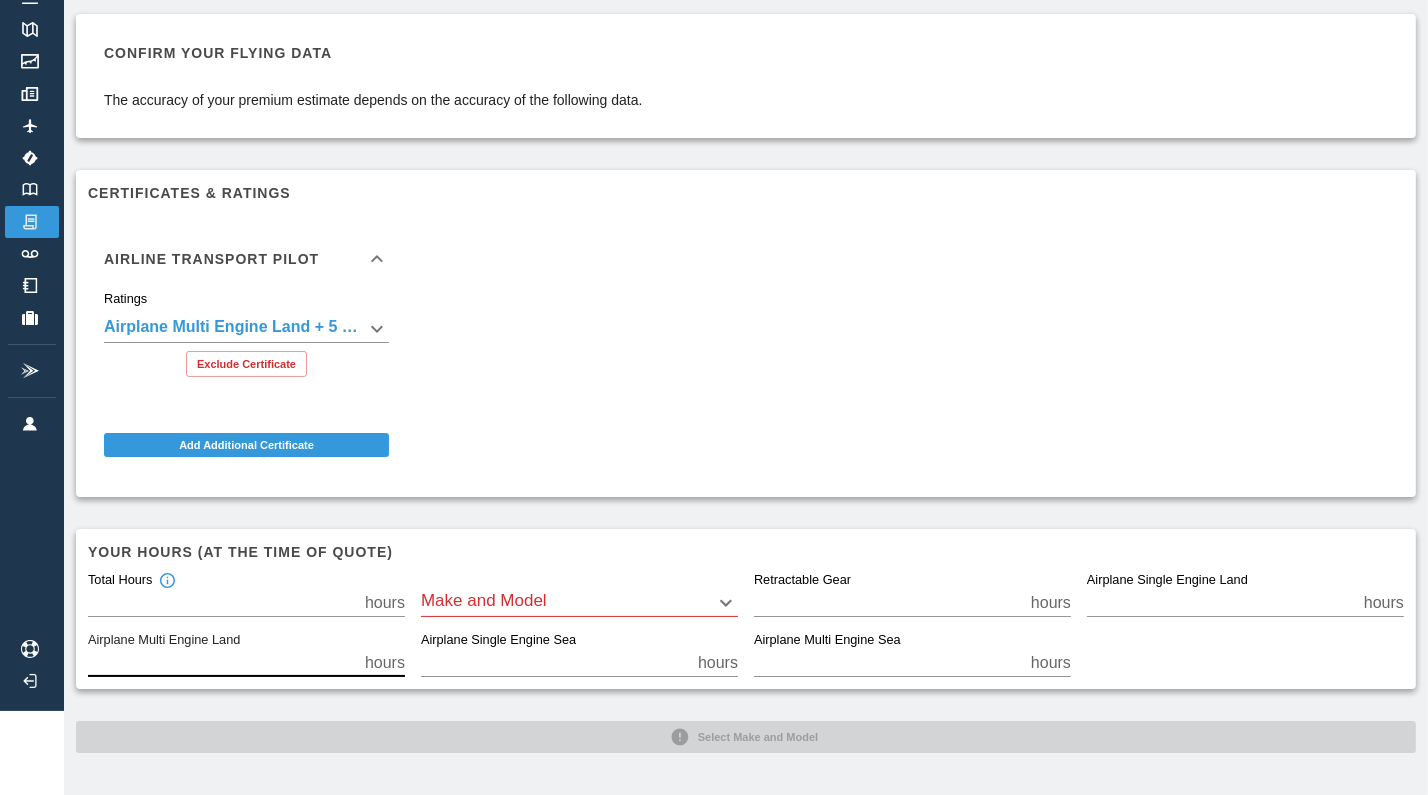 type on "*****" 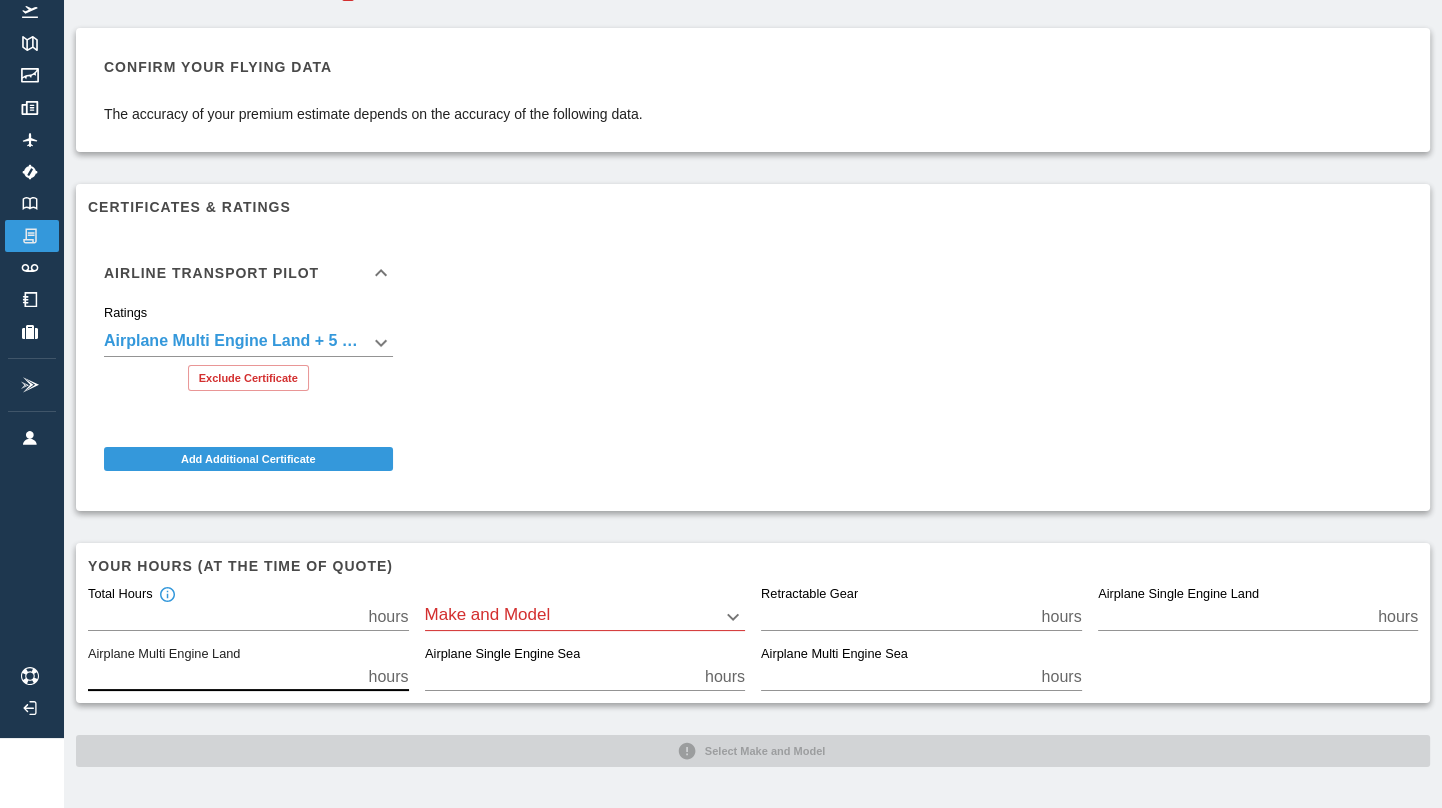 click on "**********" at bounding box center [721, 334] 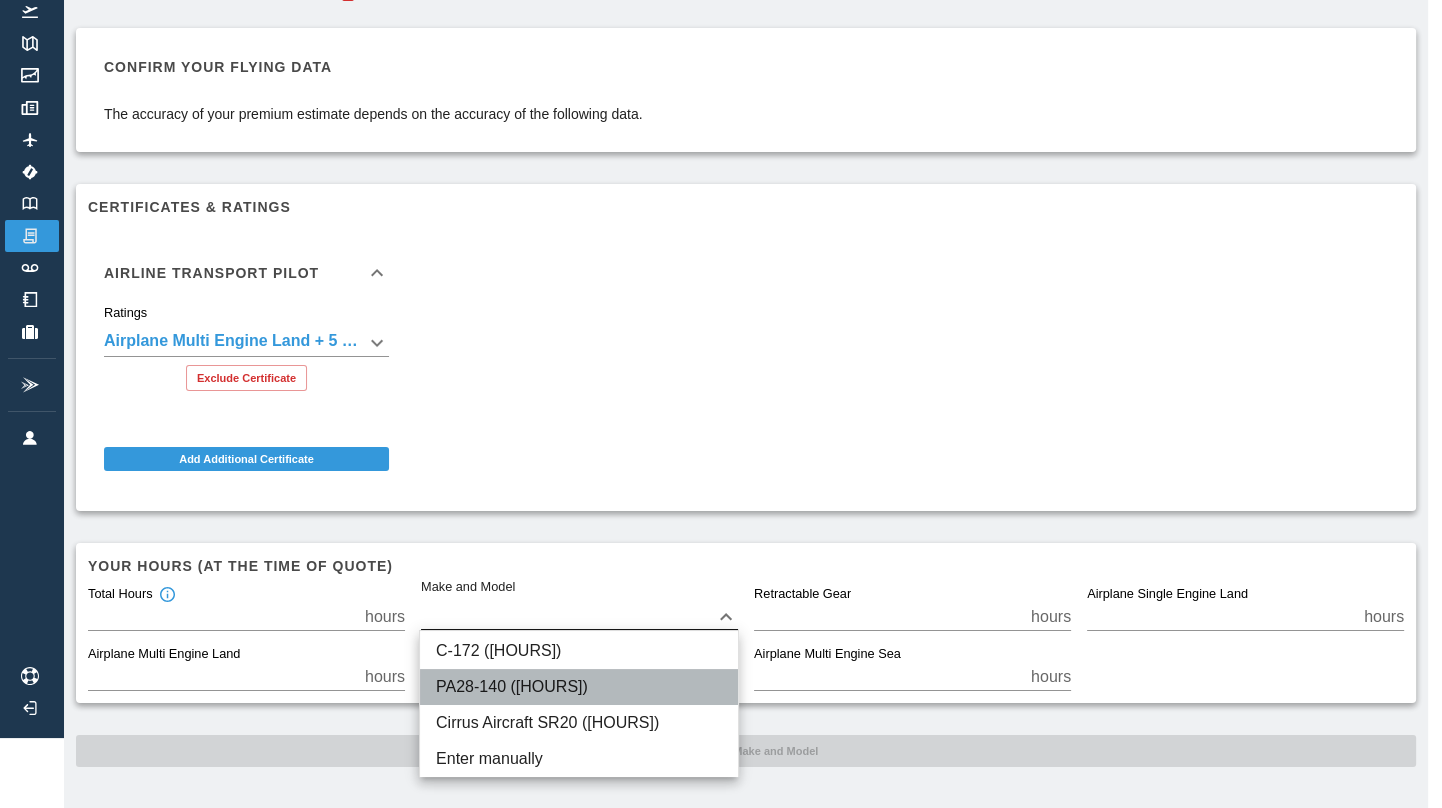 click on "PA28-140 ([HOURS])" at bounding box center (579, 687) 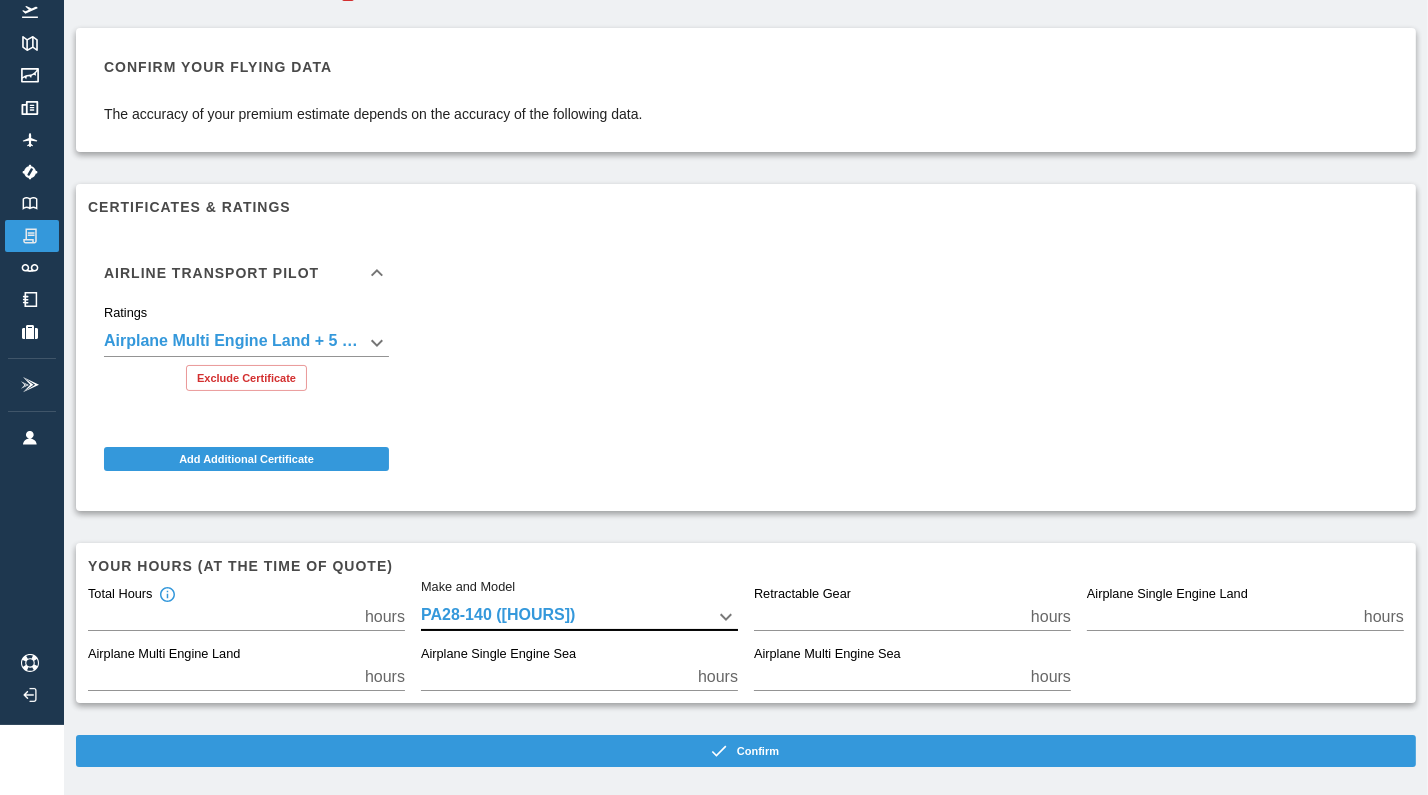 click on "**********" at bounding box center (714, 327) 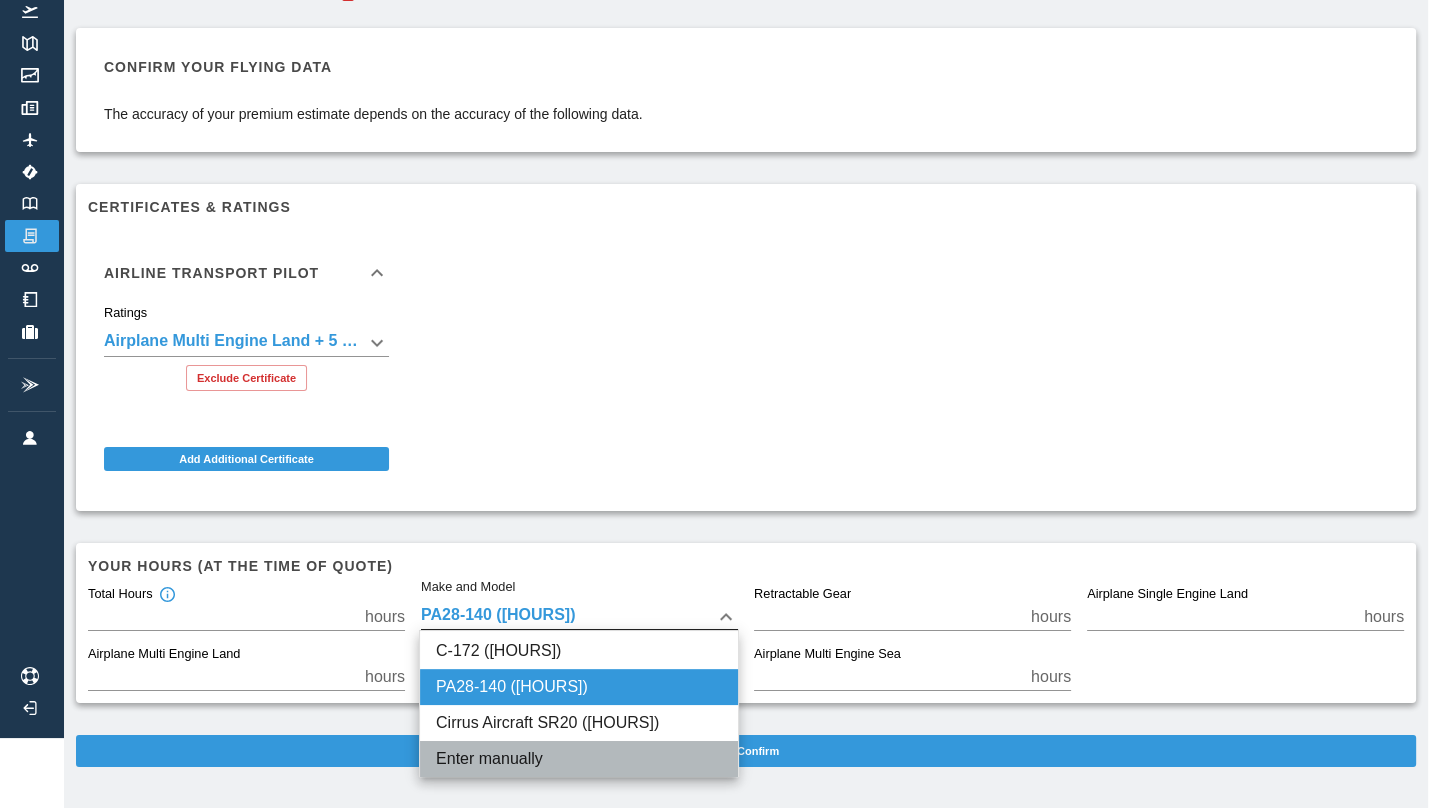 click on "Enter manually" at bounding box center (579, 759) 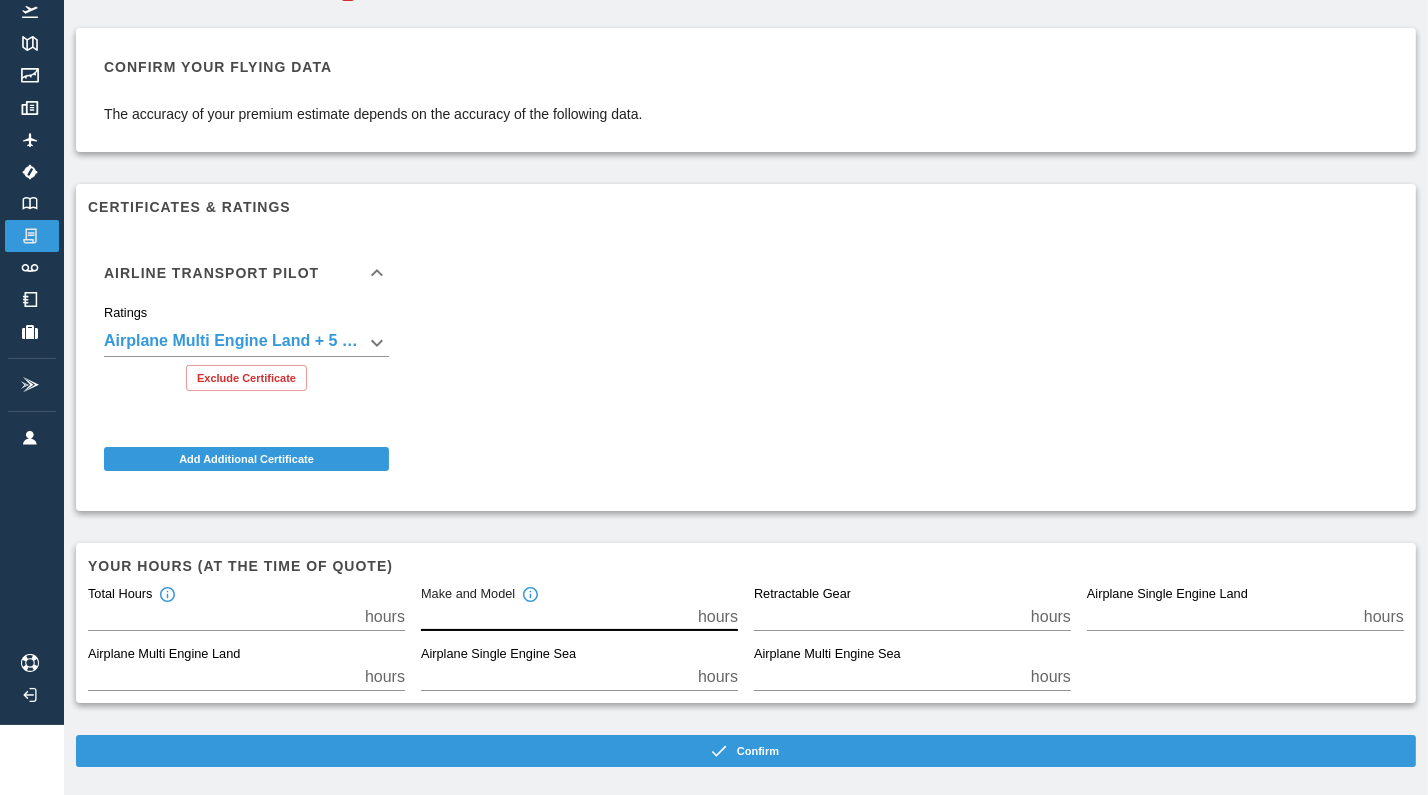 drag, startPoint x: 499, startPoint y: 619, endPoint x: 419, endPoint y: 621, distance: 80.024994 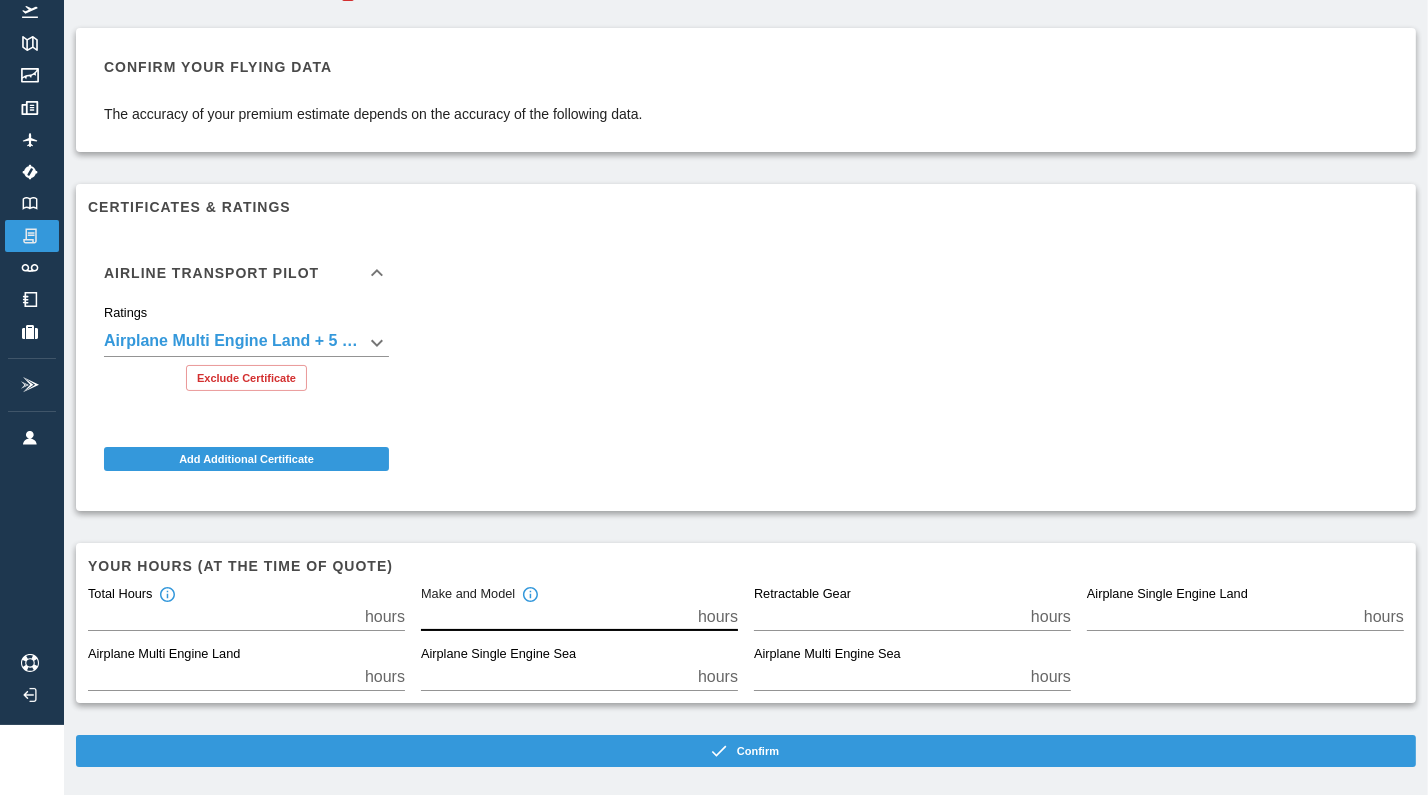 type on "****" 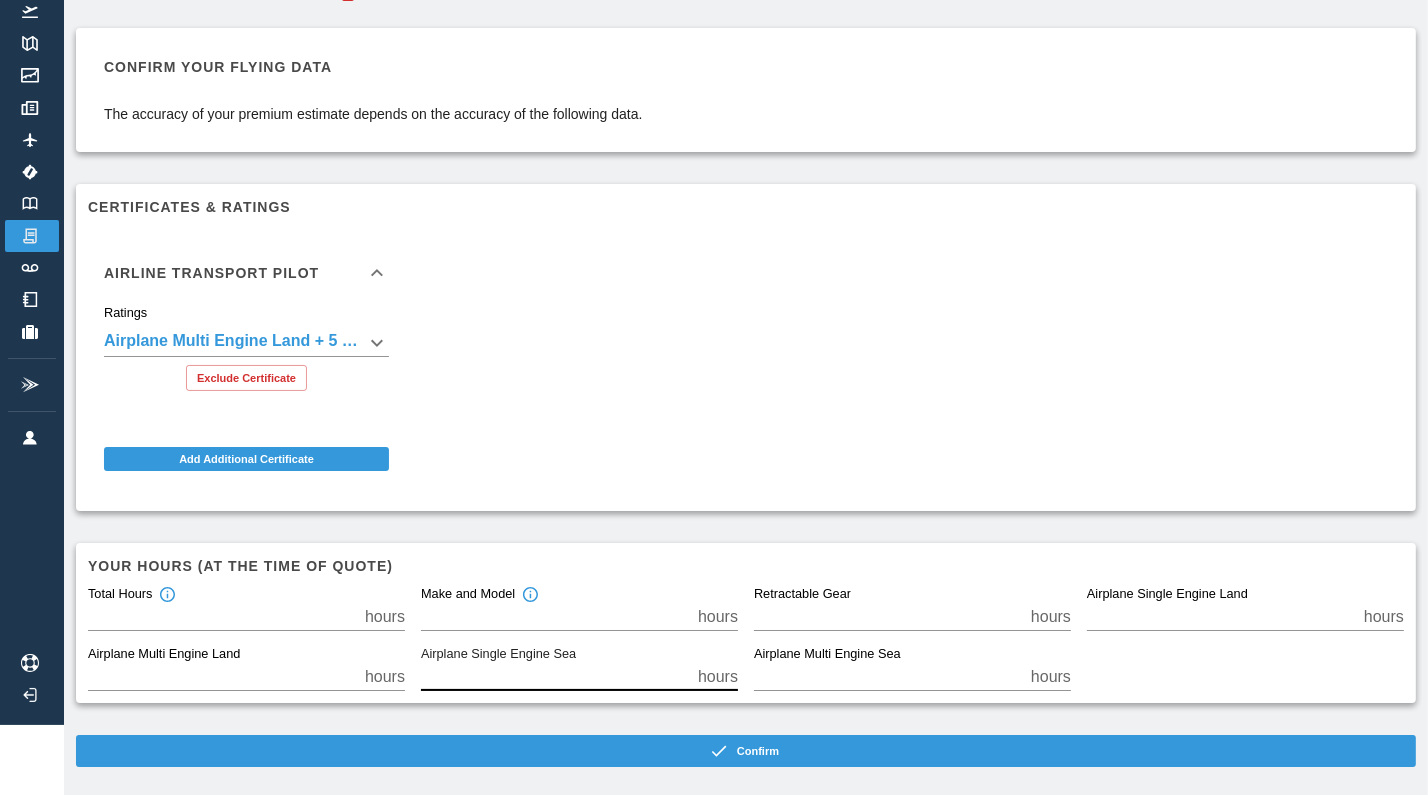 click on "*" at bounding box center (888, 617) 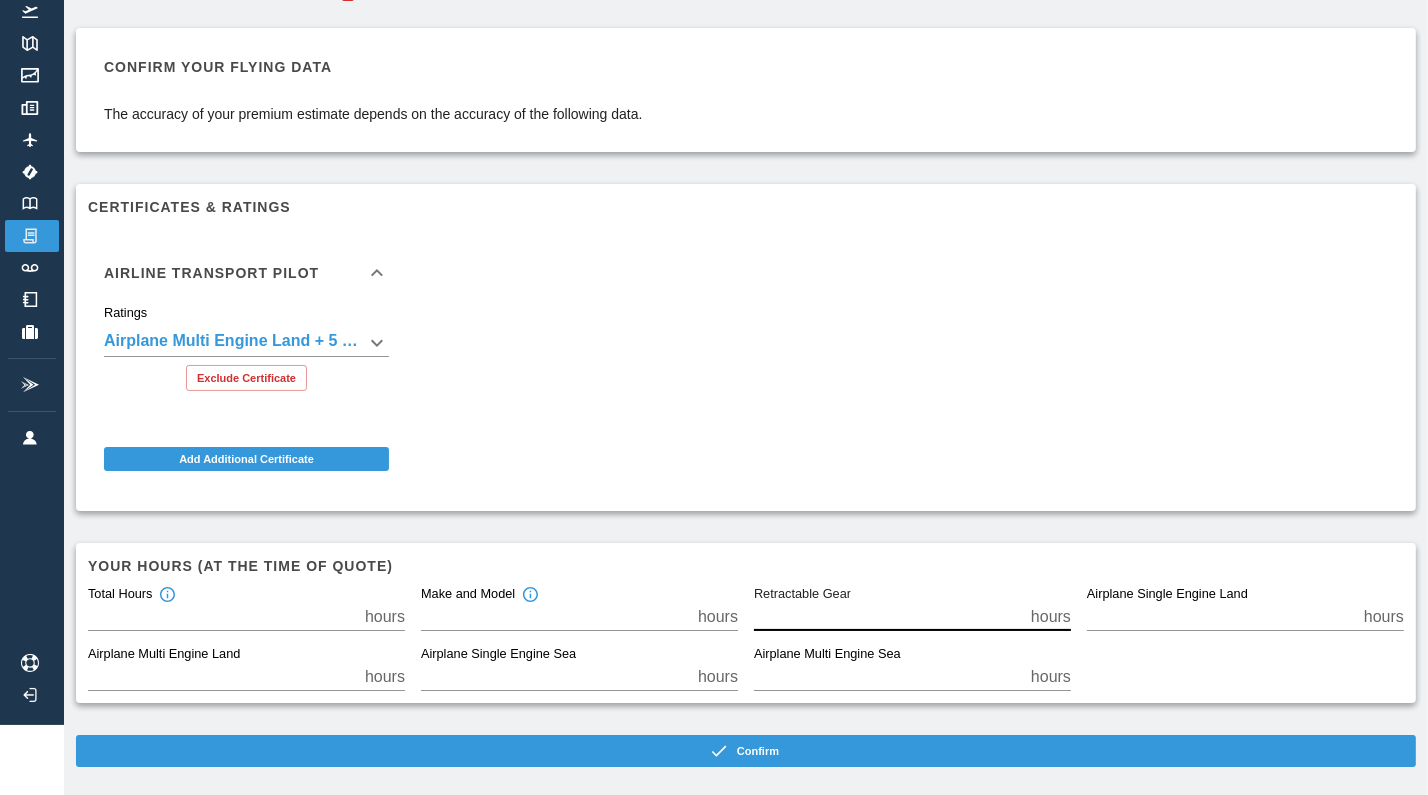 type on "*****" 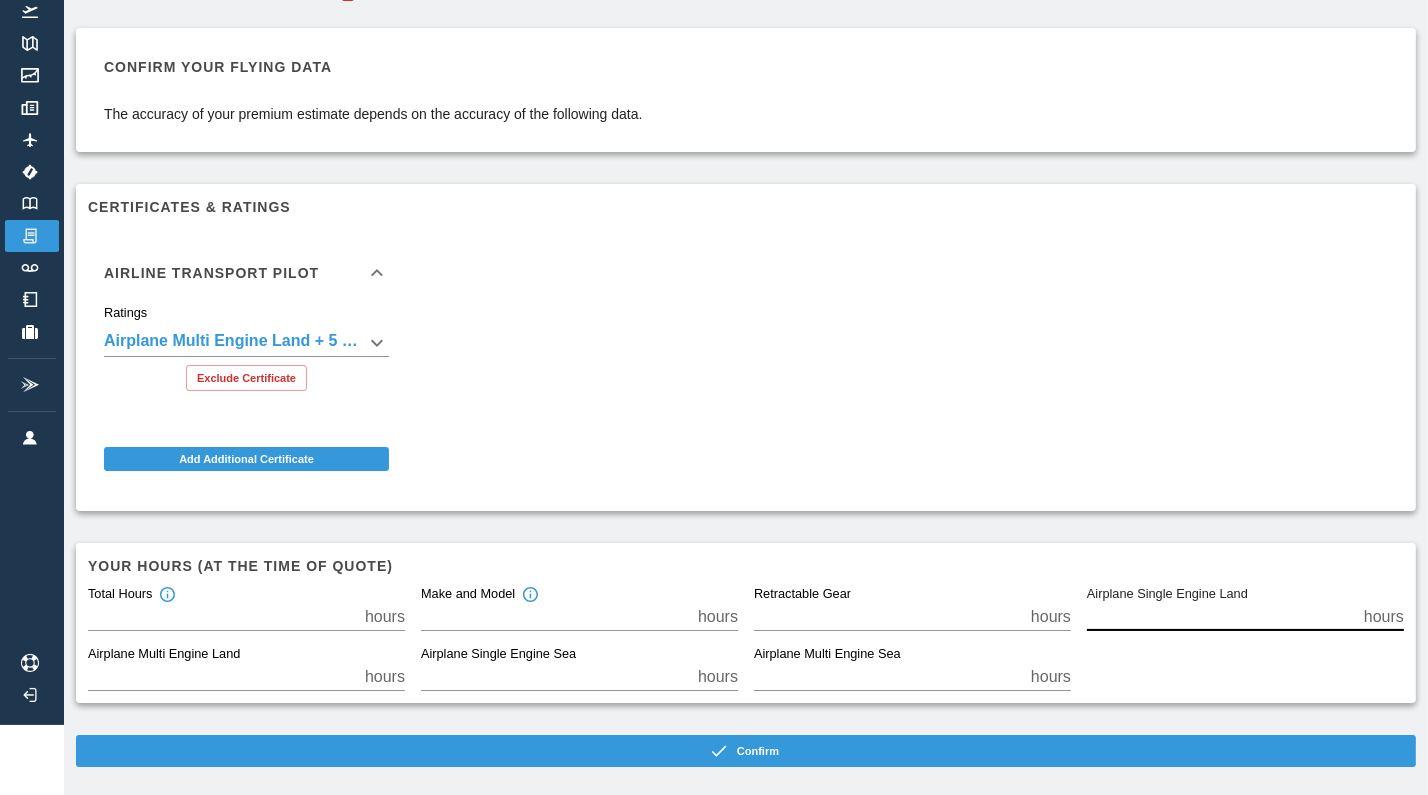 click on "**" at bounding box center (1221, 617) 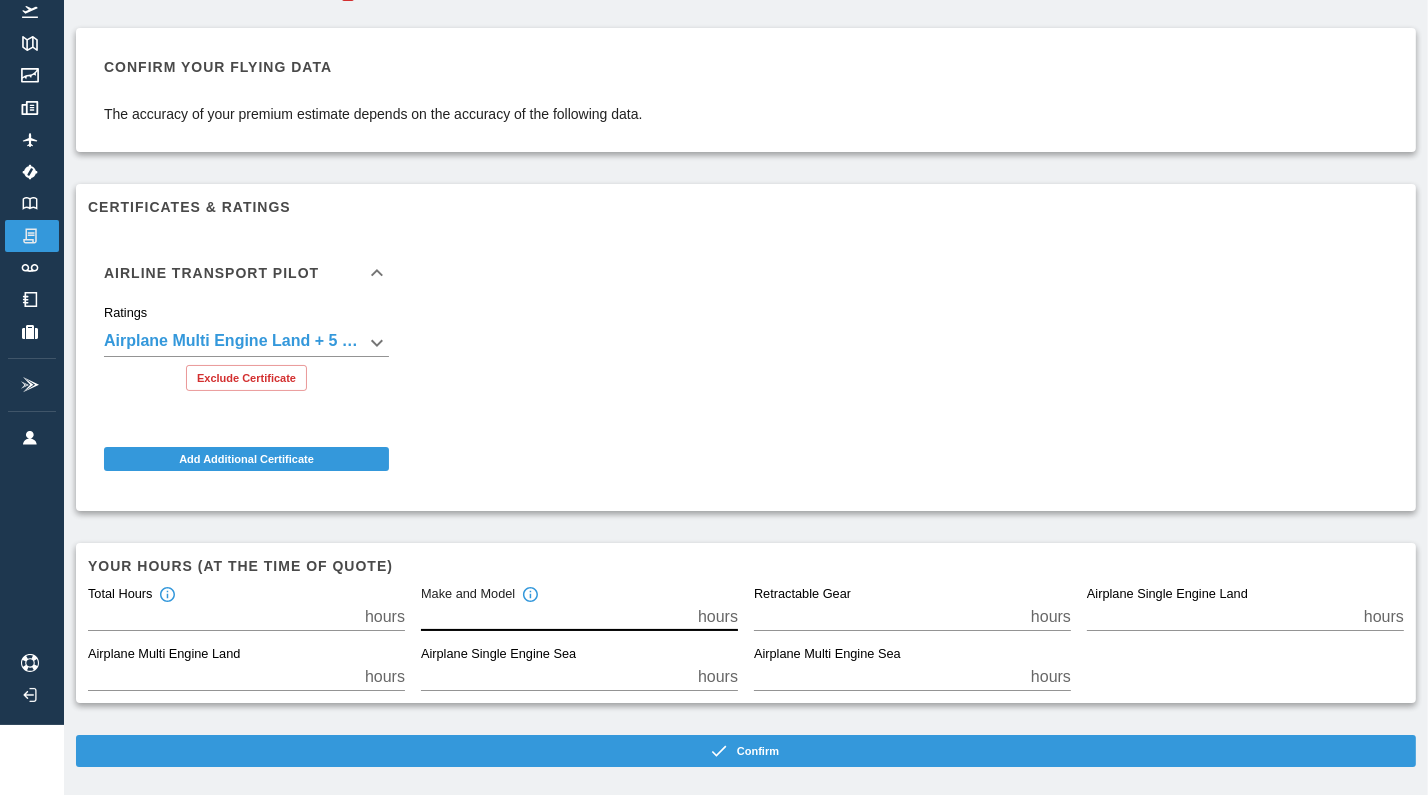 drag, startPoint x: 486, startPoint y: 619, endPoint x: 420, endPoint y: 612, distance: 66.37017 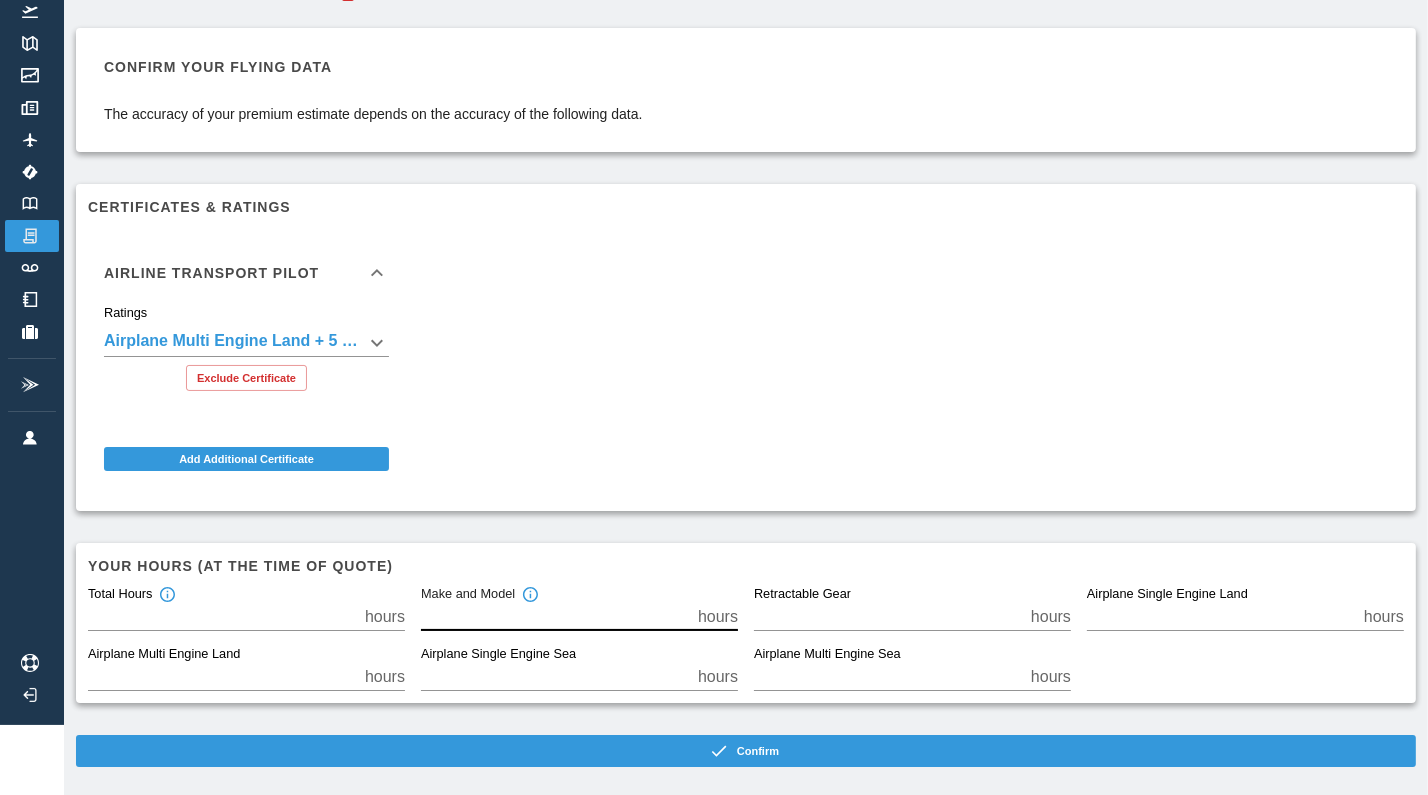 type on "***" 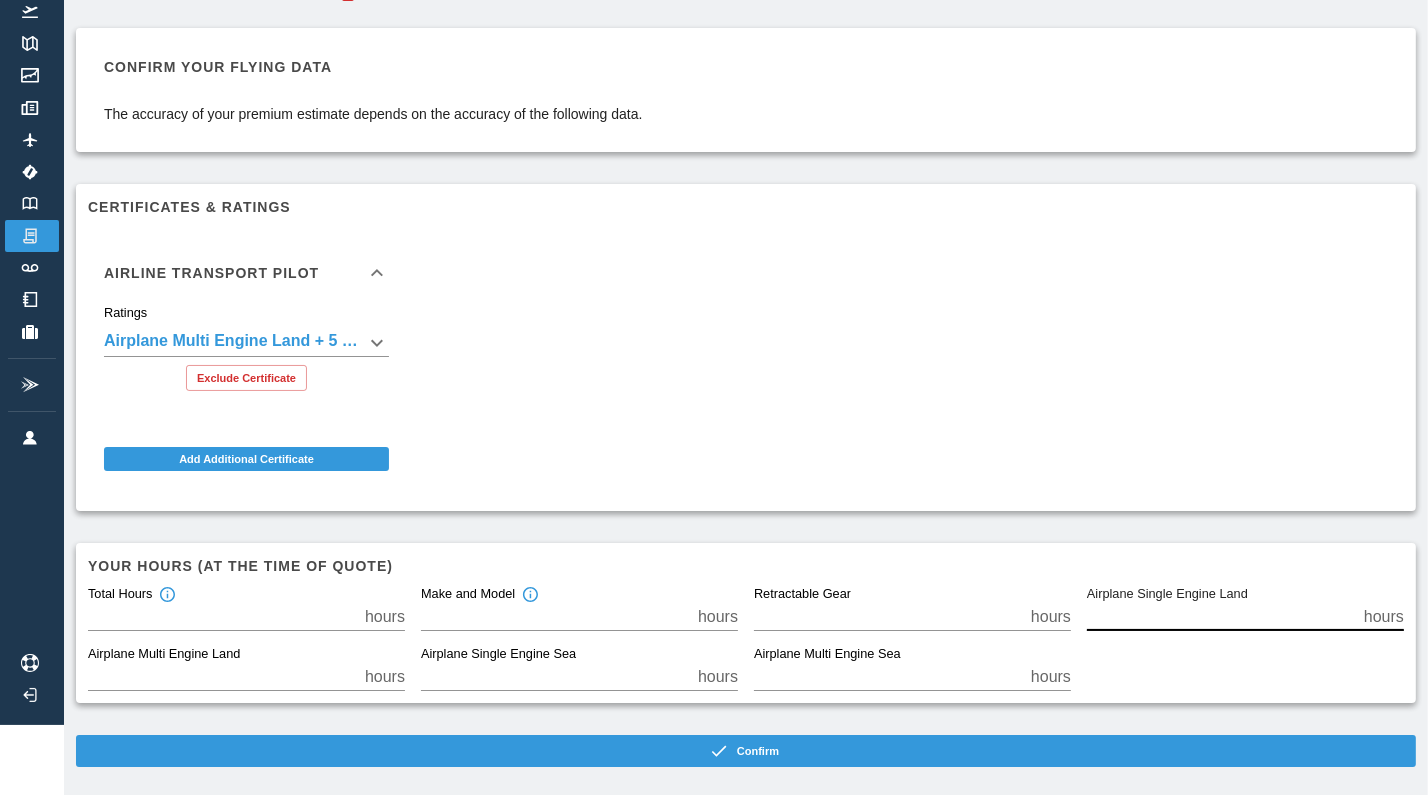 click on "**" at bounding box center (1221, 617) 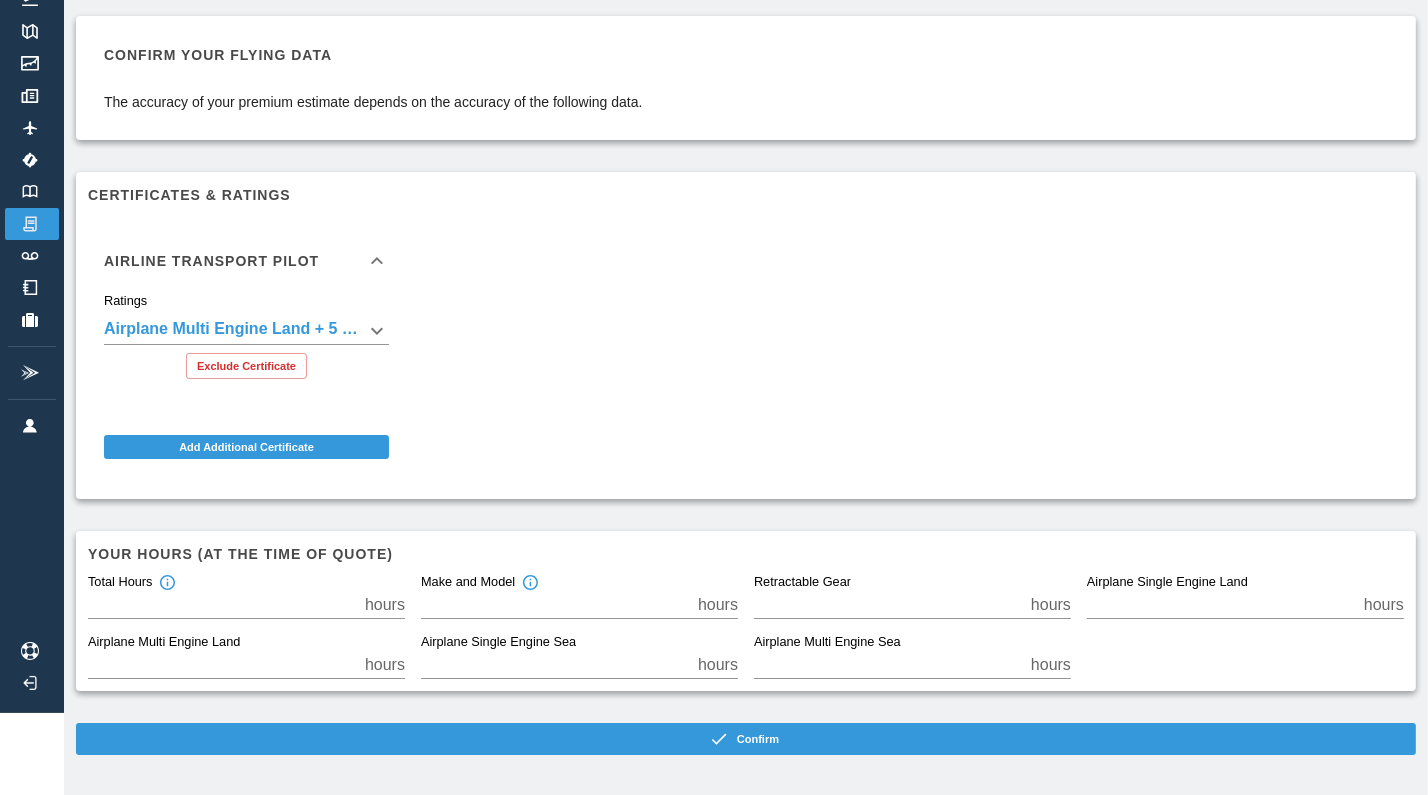 scroll, scrollTop: 84, scrollLeft: 0, axis: vertical 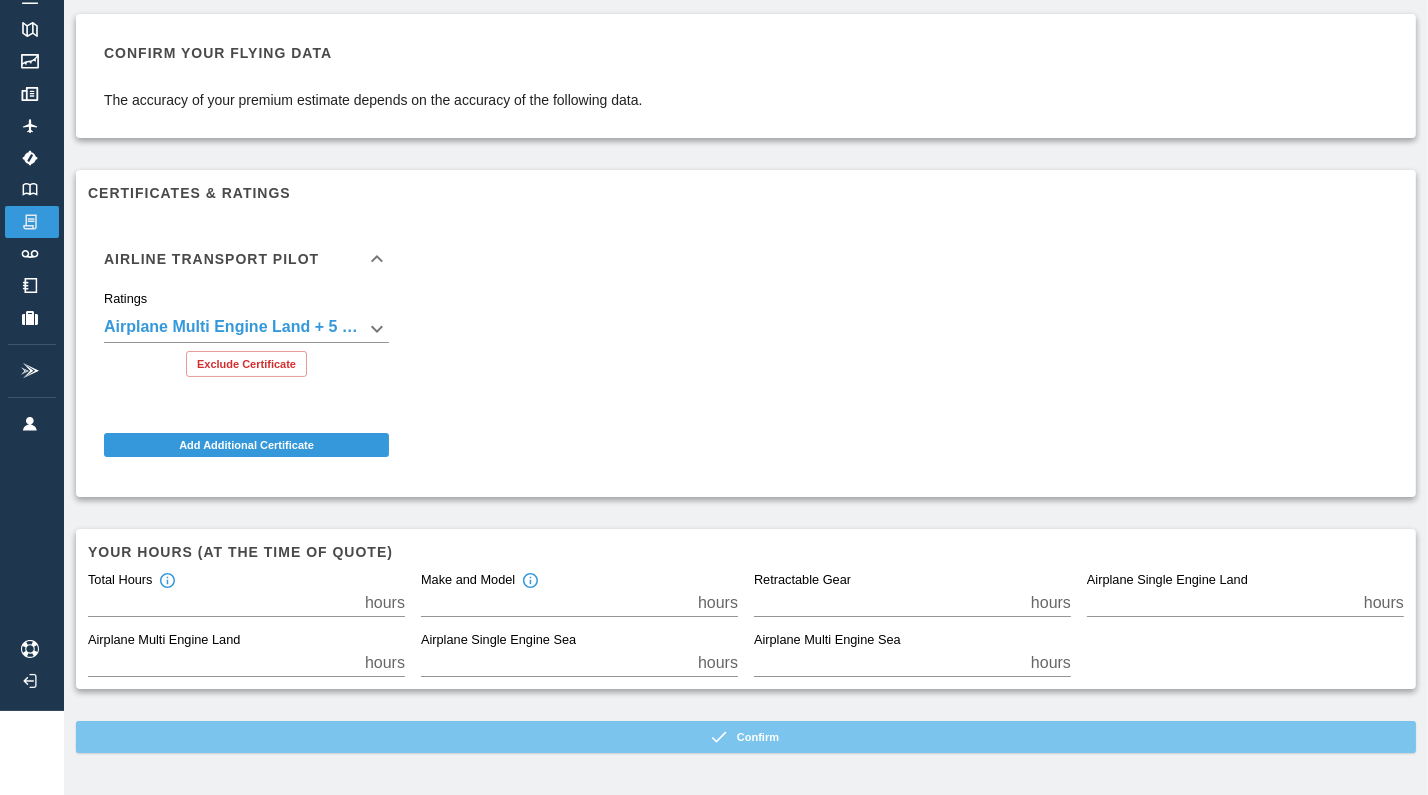 click on "Confirm" at bounding box center [746, 737] 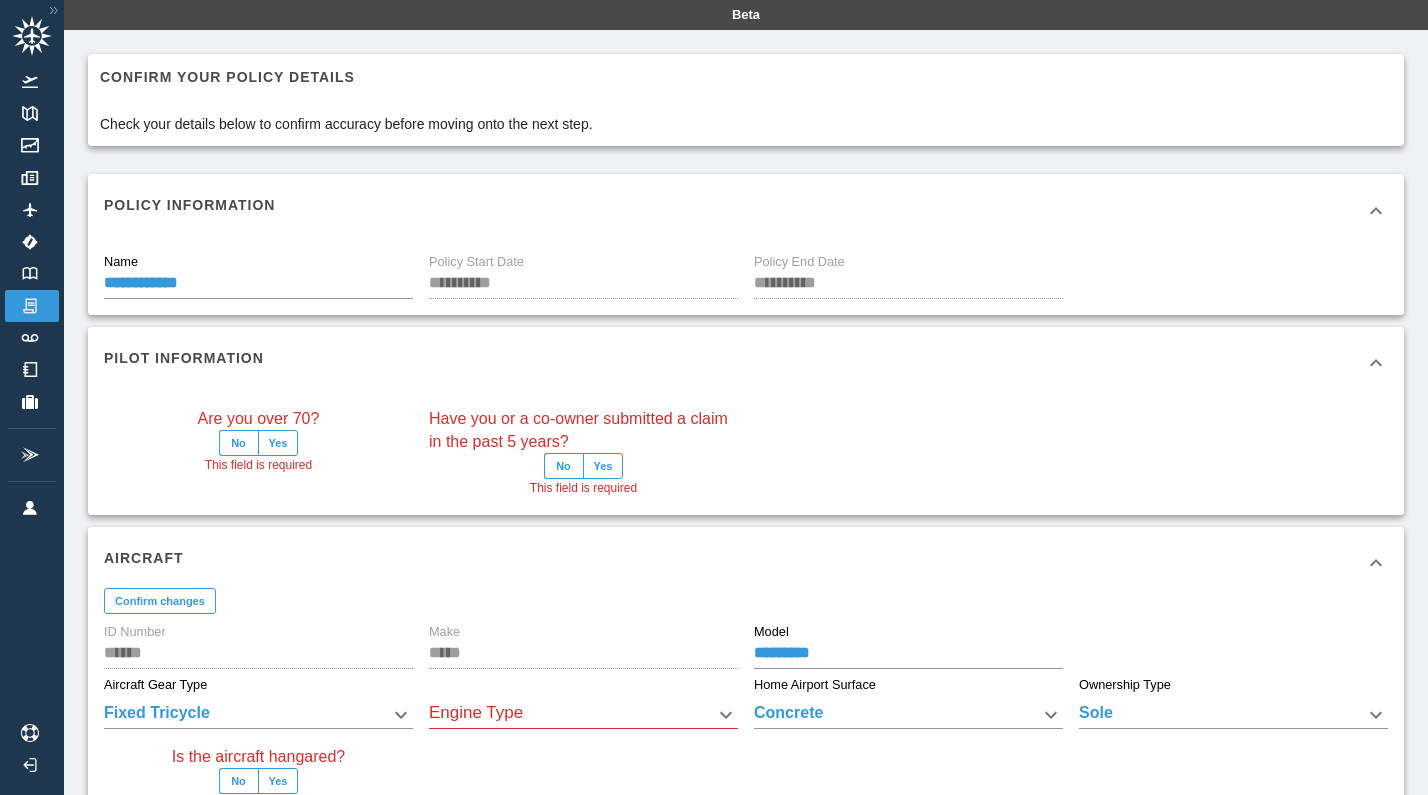 scroll, scrollTop: 0, scrollLeft: 0, axis: both 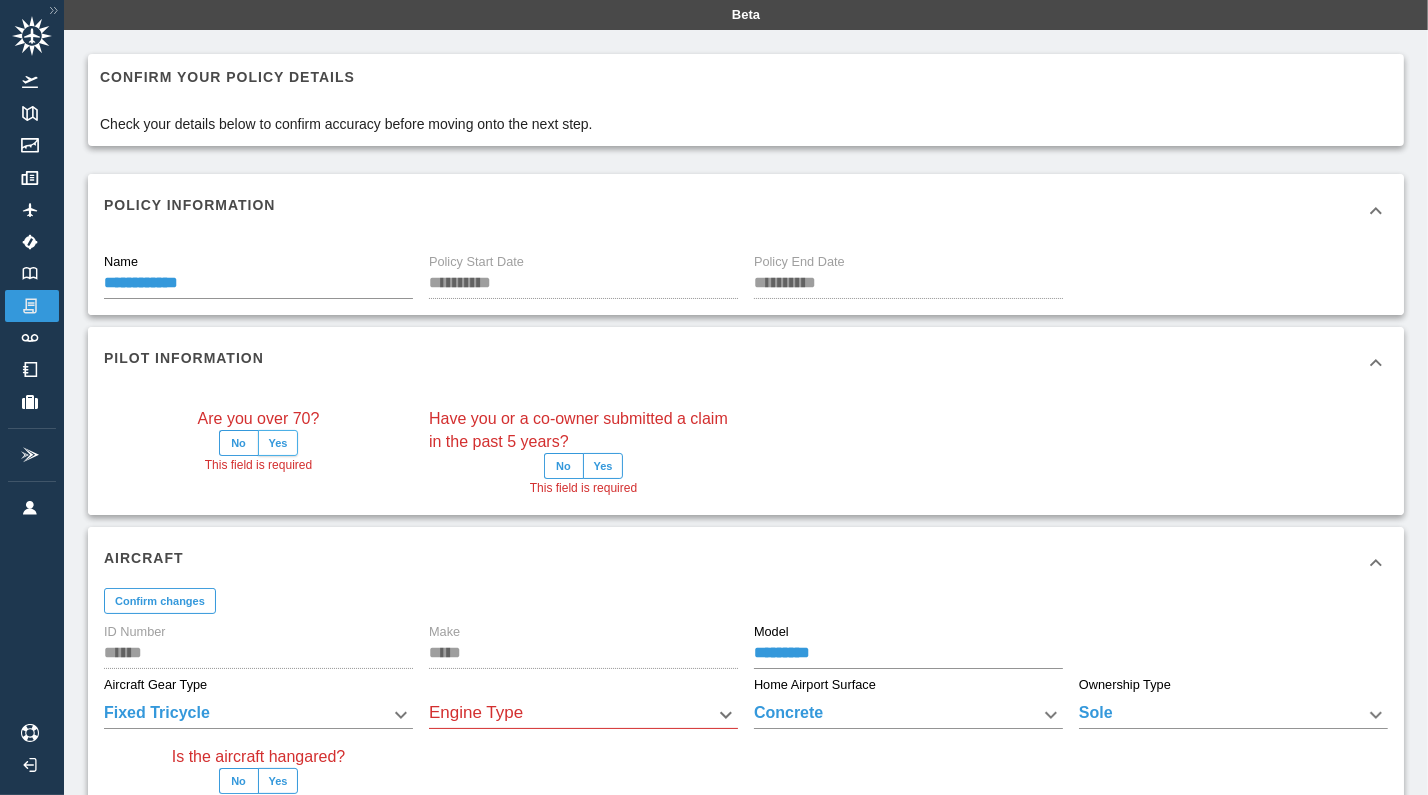 click on "Yes" at bounding box center (278, 443) 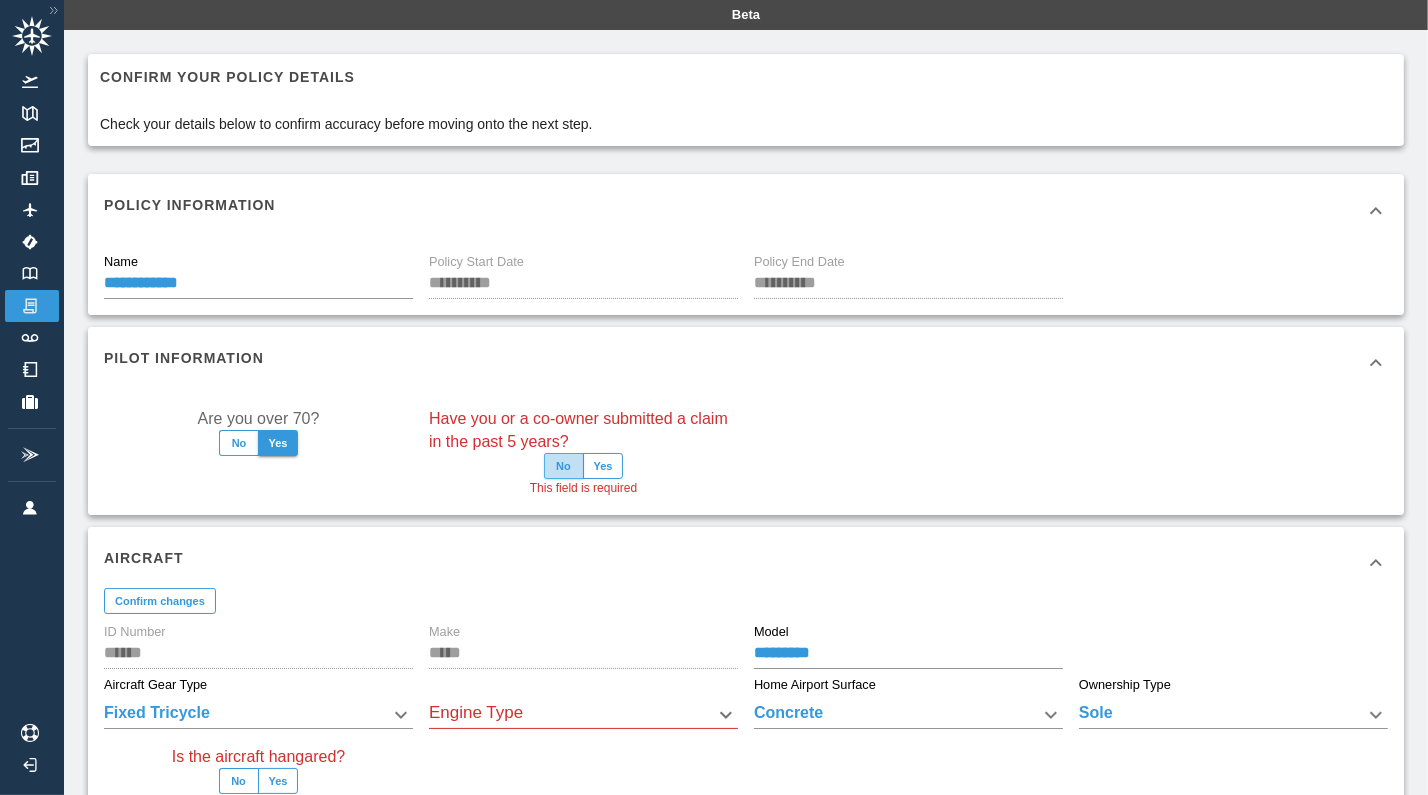 click on "No" at bounding box center [564, 466] 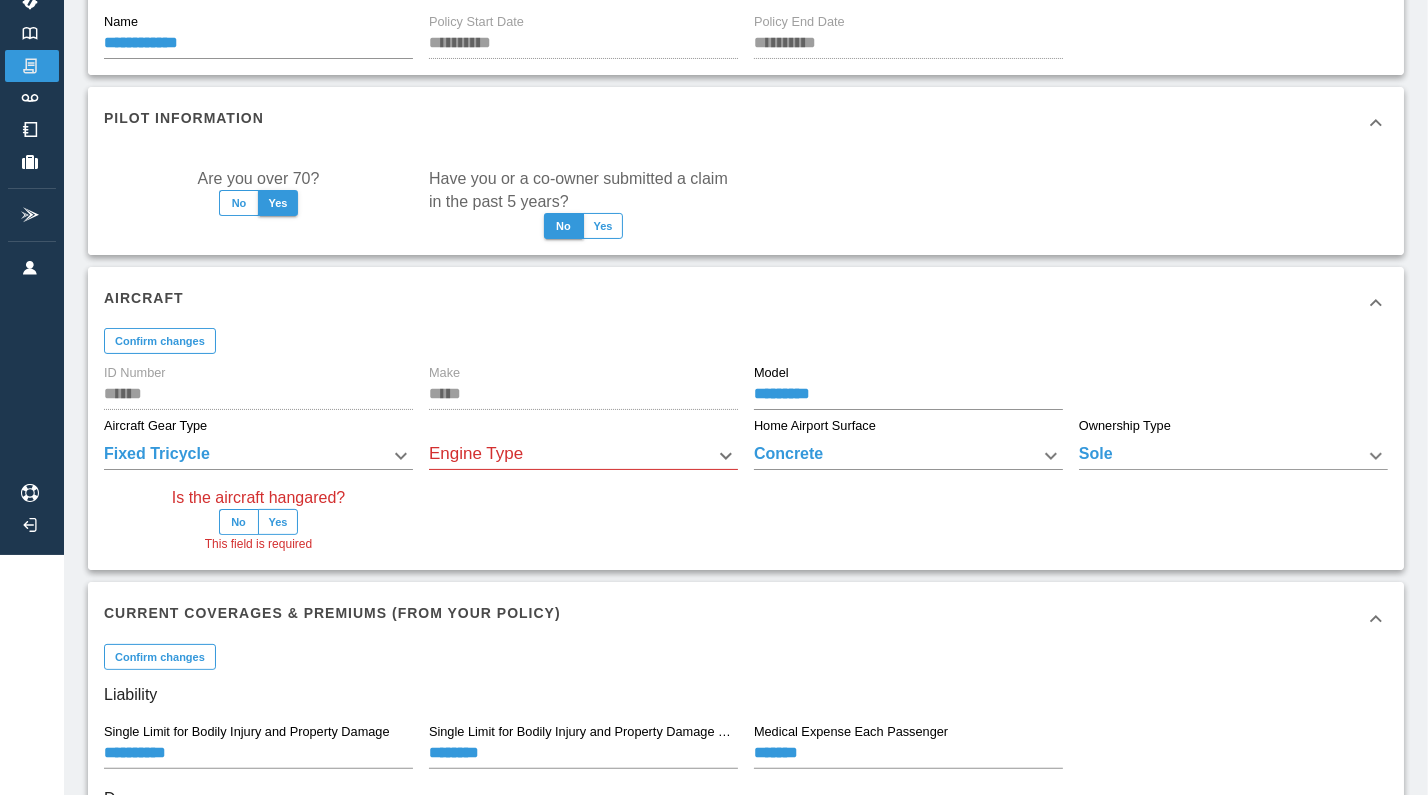 scroll, scrollTop: 272, scrollLeft: 0, axis: vertical 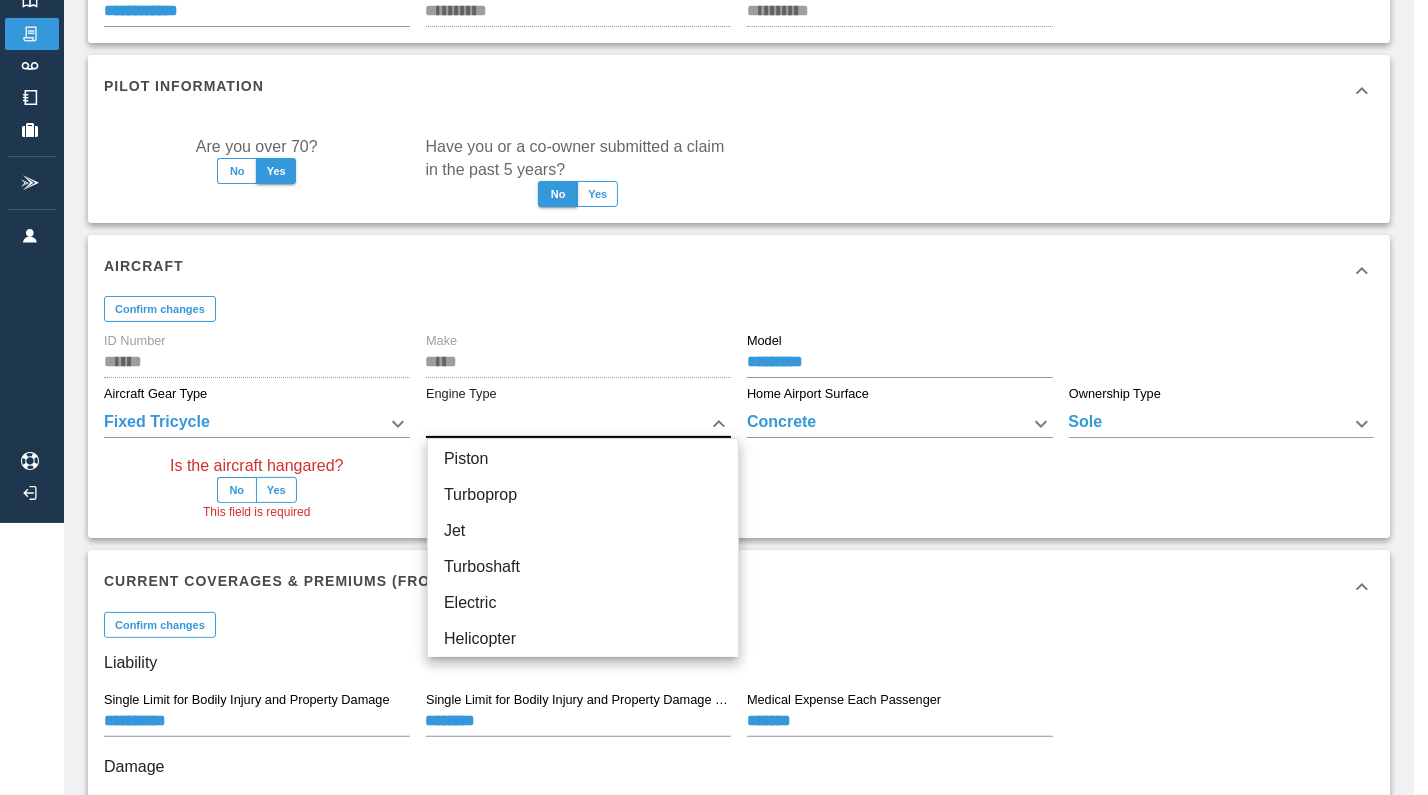click on "**********" at bounding box center (714, 125) 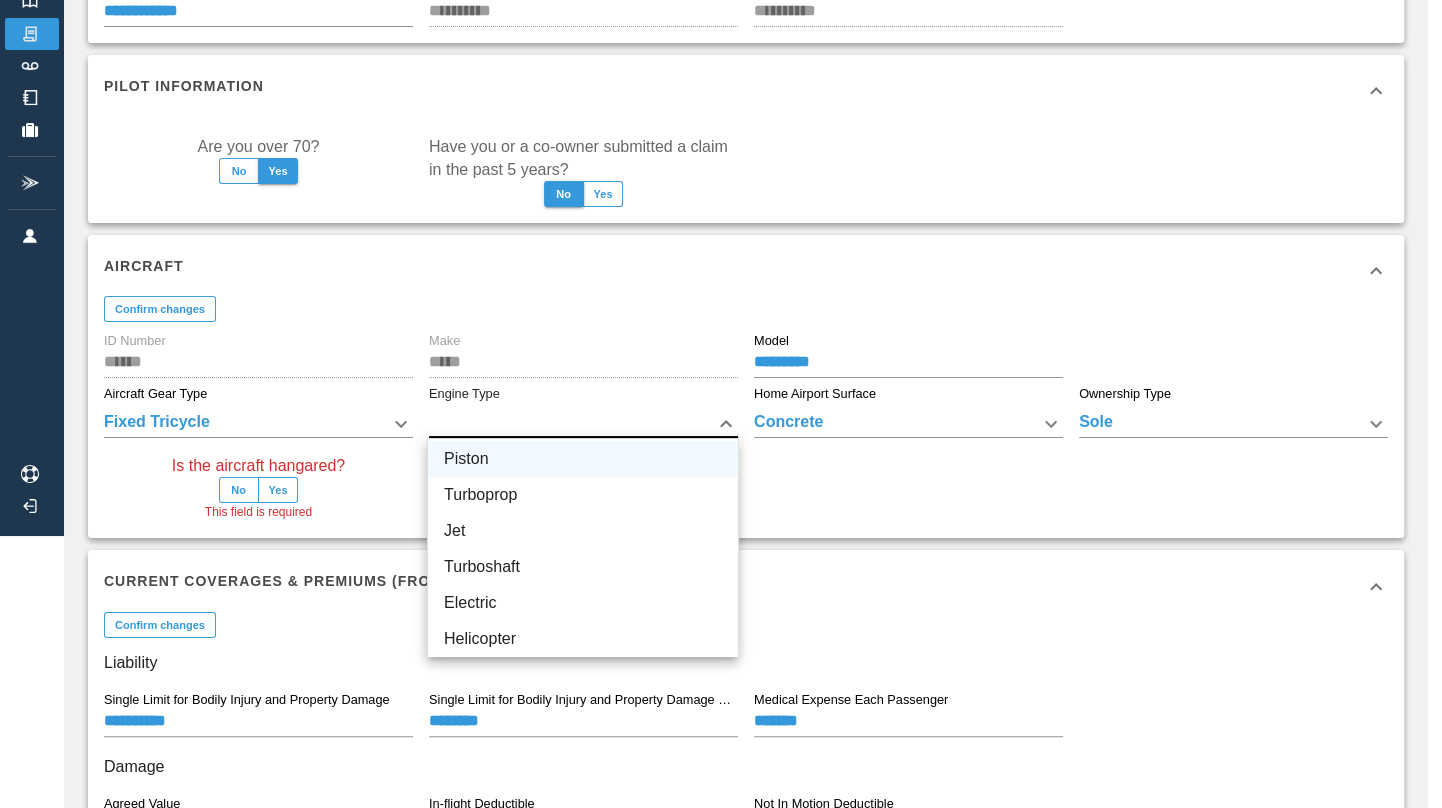 click on "Piston" at bounding box center (583, 459) 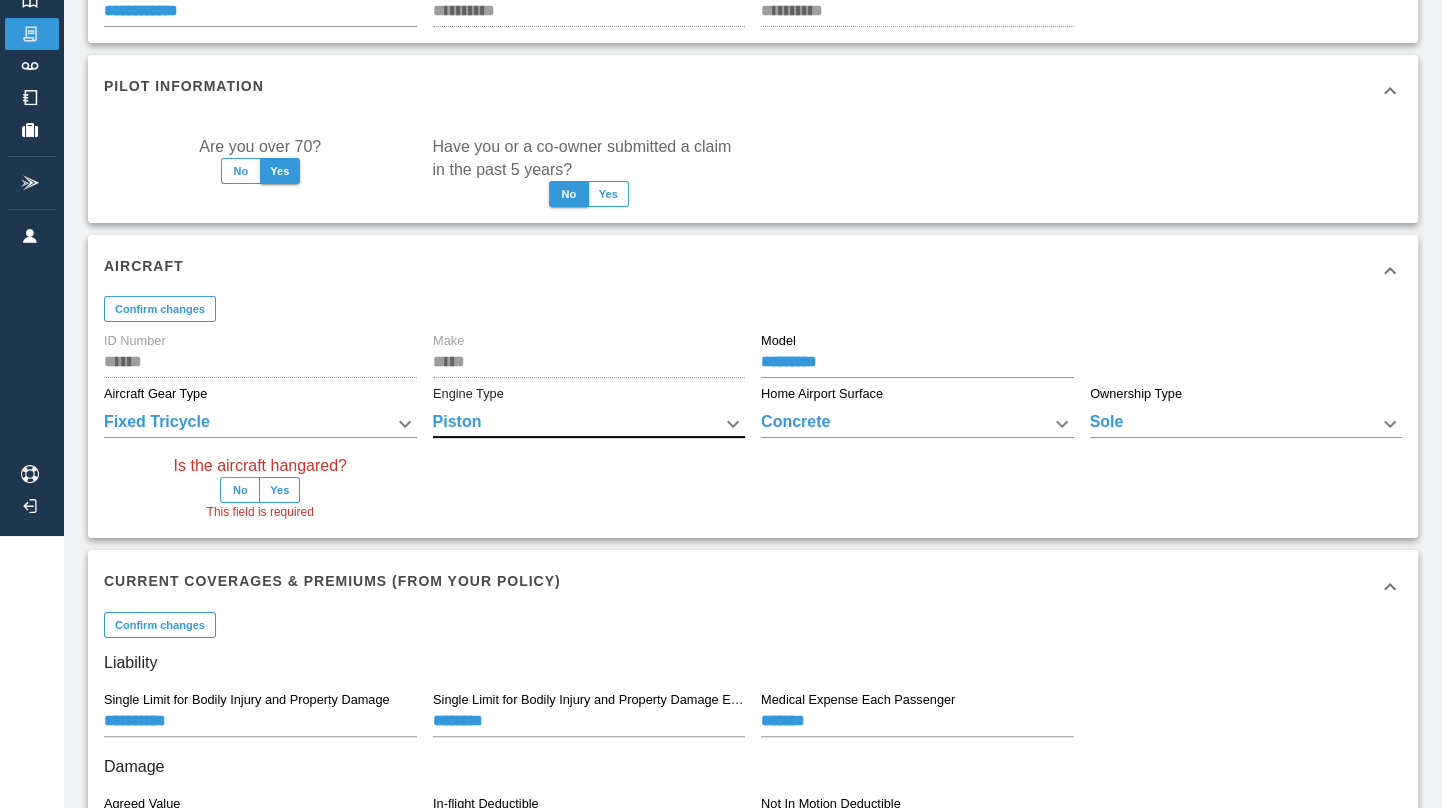 click on "**********" at bounding box center [721, 132] 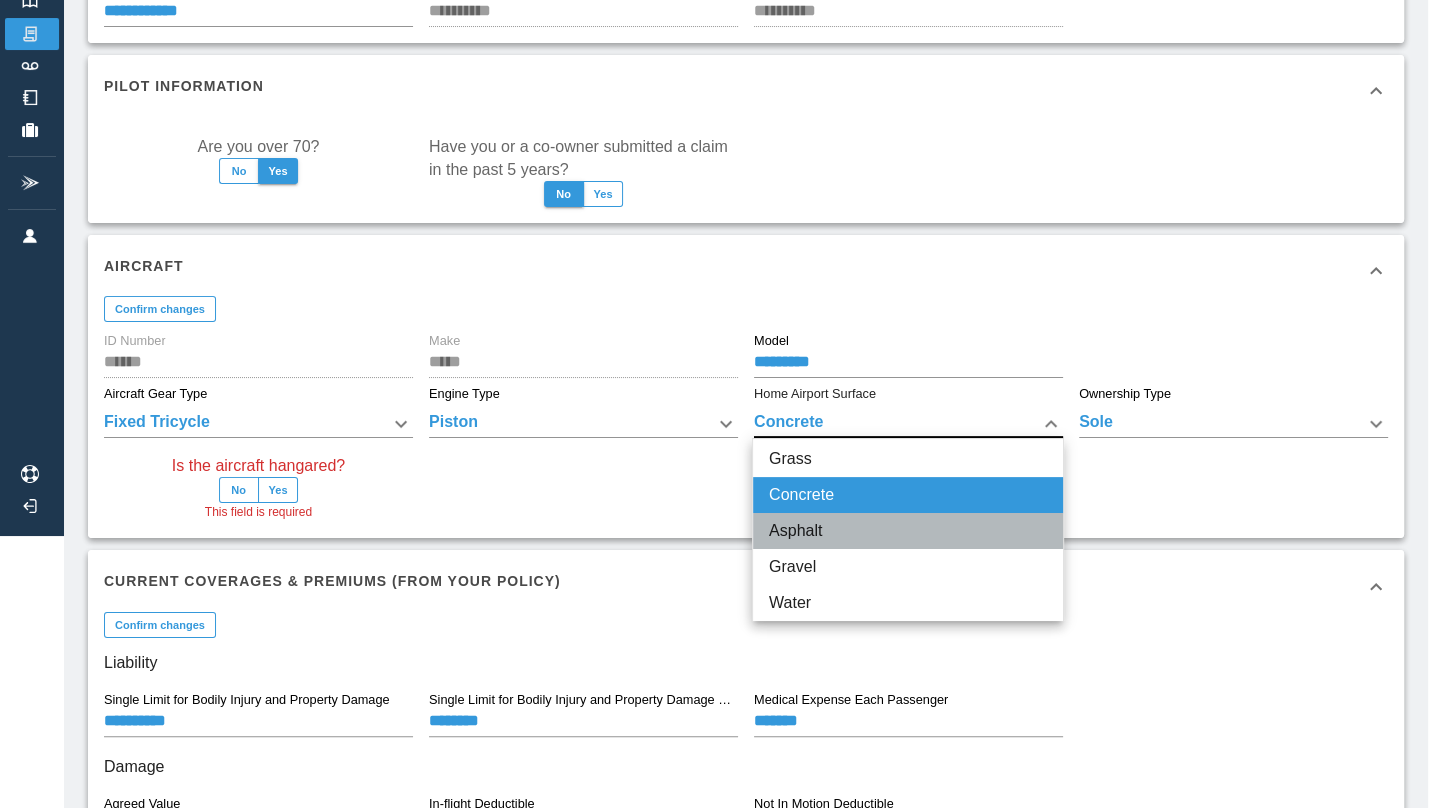 click on "Asphalt" at bounding box center [908, 531] 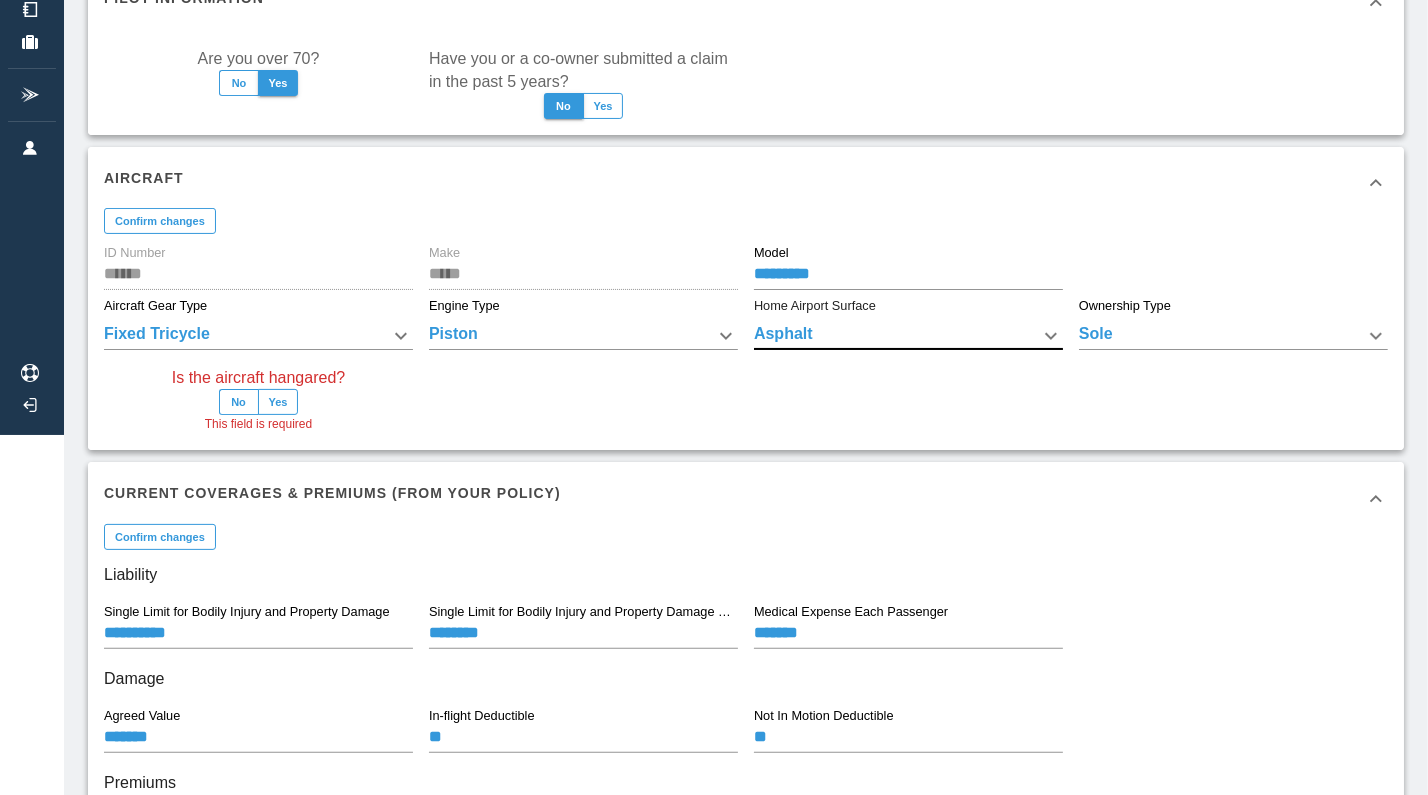 scroll, scrollTop: 371, scrollLeft: 0, axis: vertical 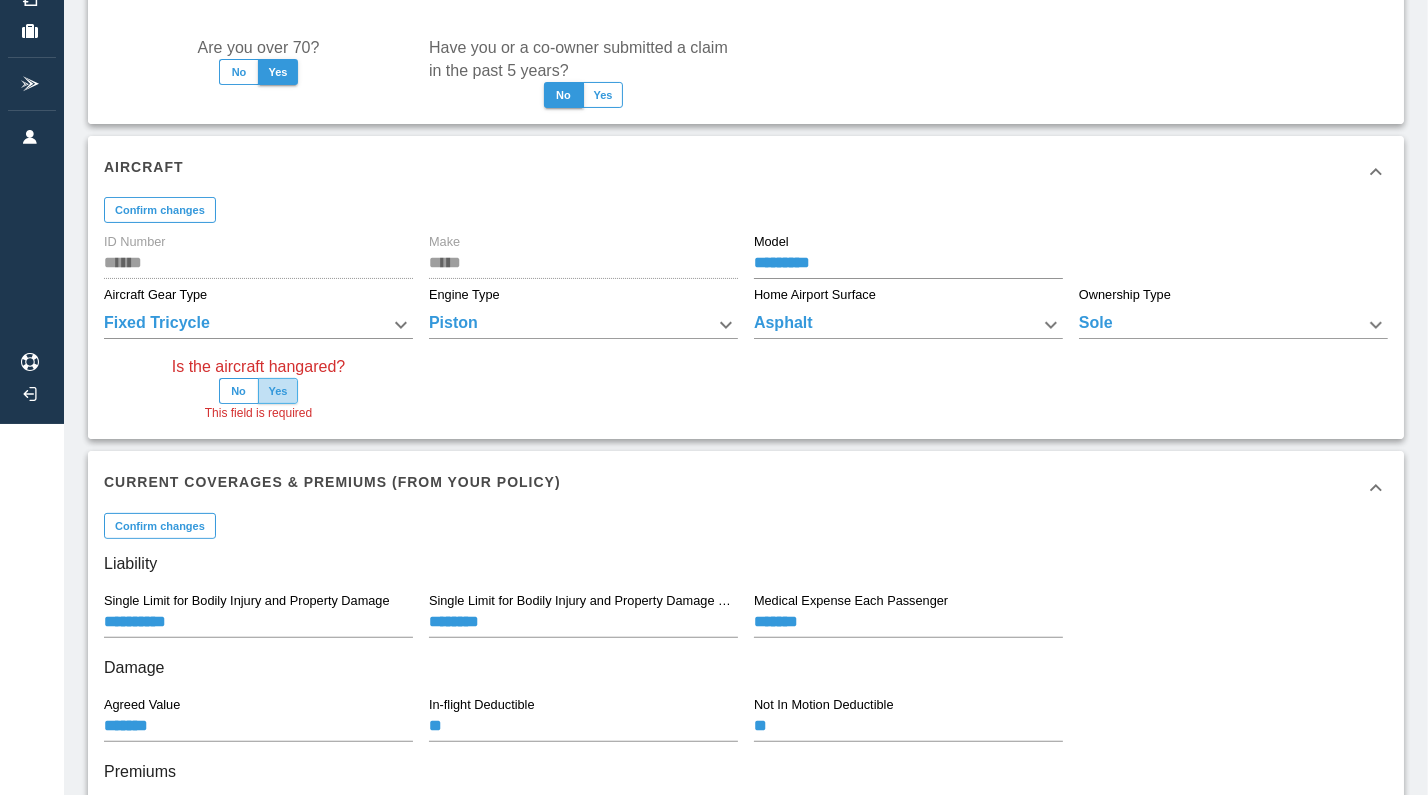 click on "Yes" at bounding box center (278, 391) 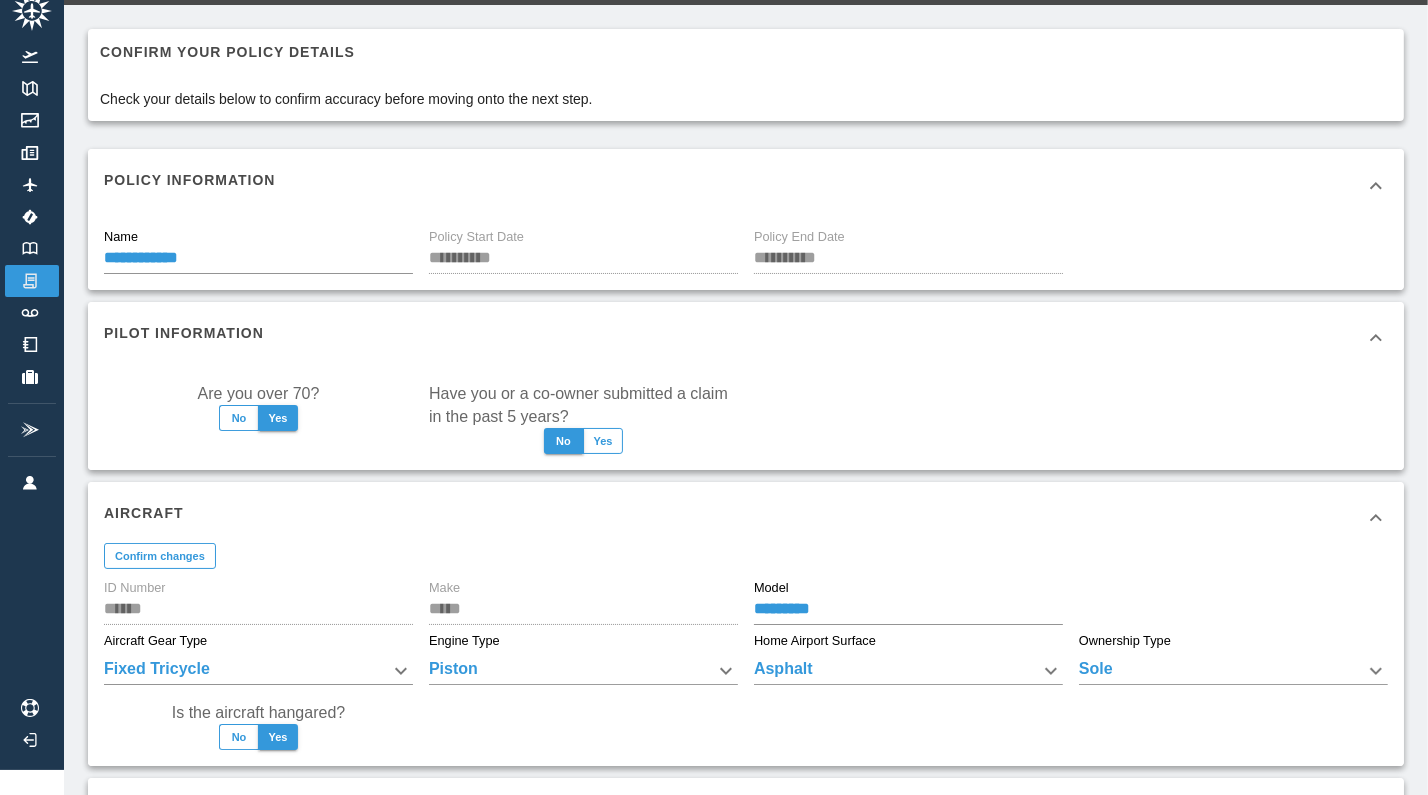 scroll, scrollTop: 0, scrollLeft: 0, axis: both 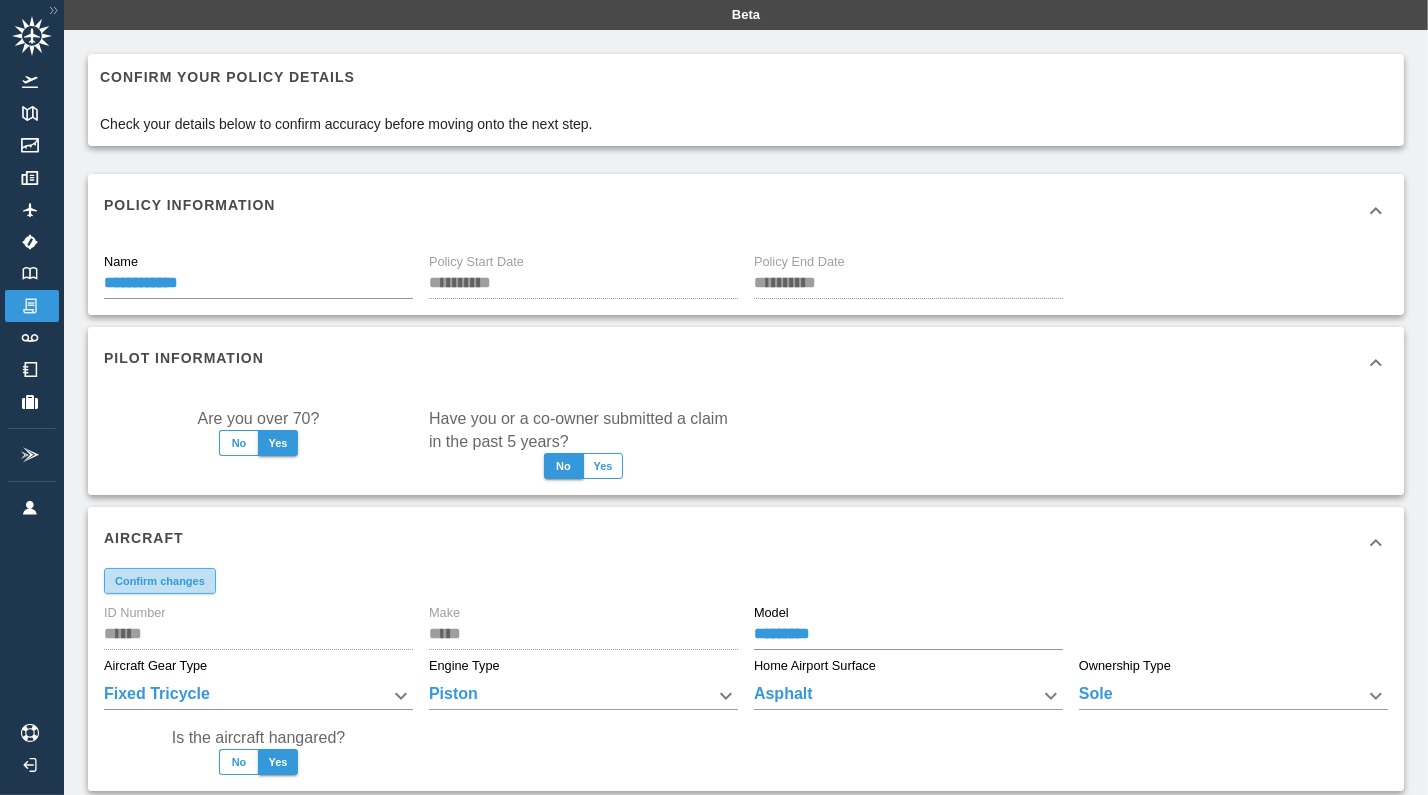 click on "Confirm changes" at bounding box center [160, 581] 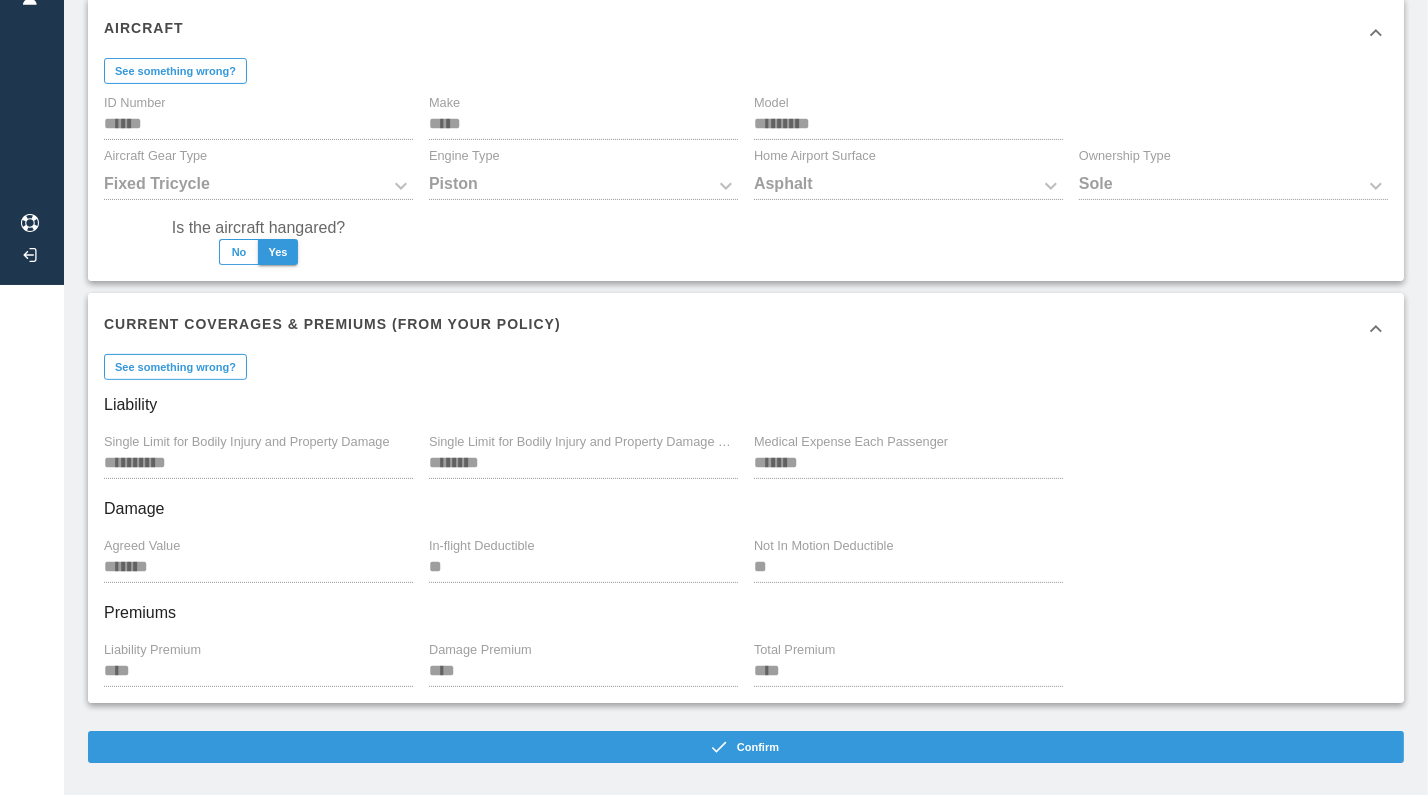 scroll, scrollTop: 533, scrollLeft: 0, axis: vertical 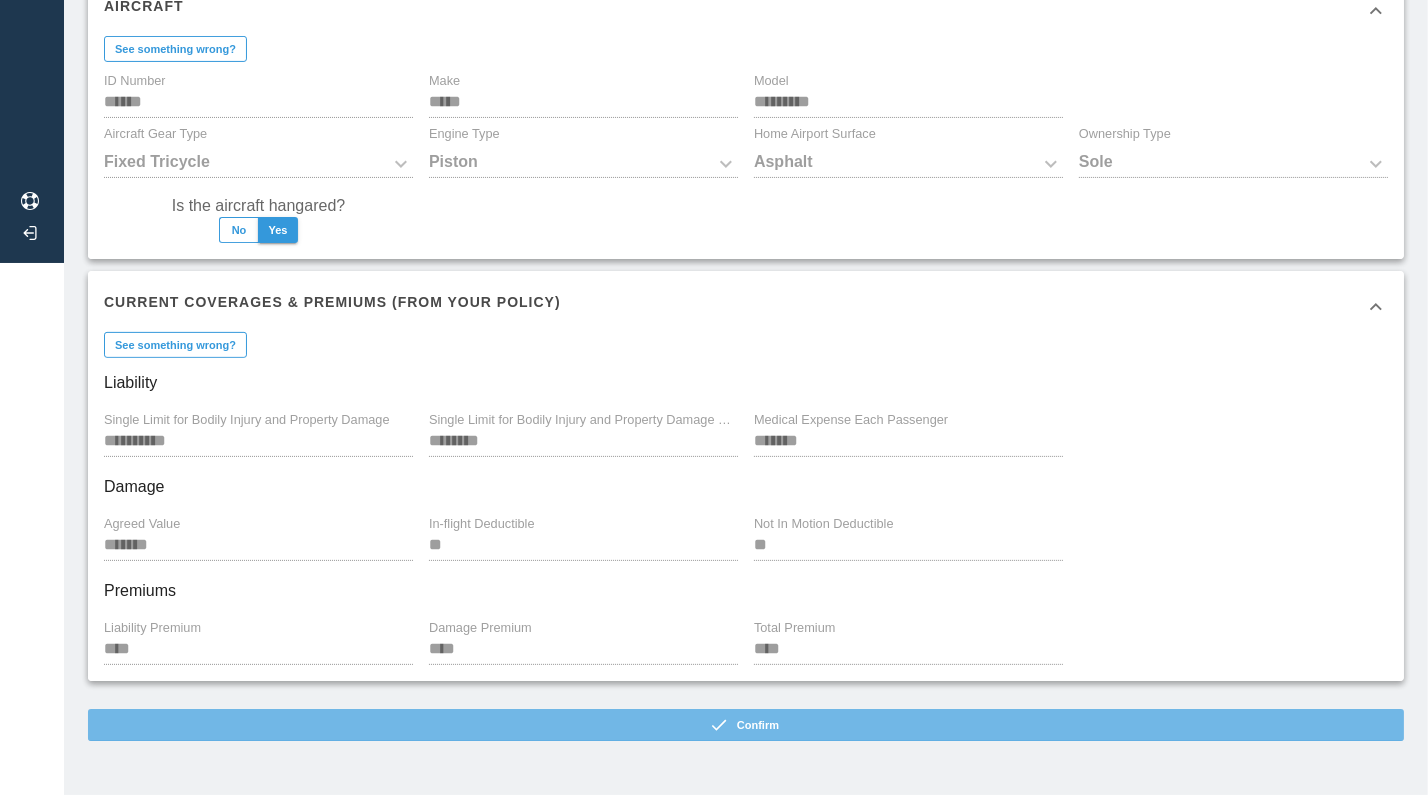 drag, startPoint x: 753, startPoint y: 727, endPoint x: 763, endPoint y: 726, distance: 10.049875 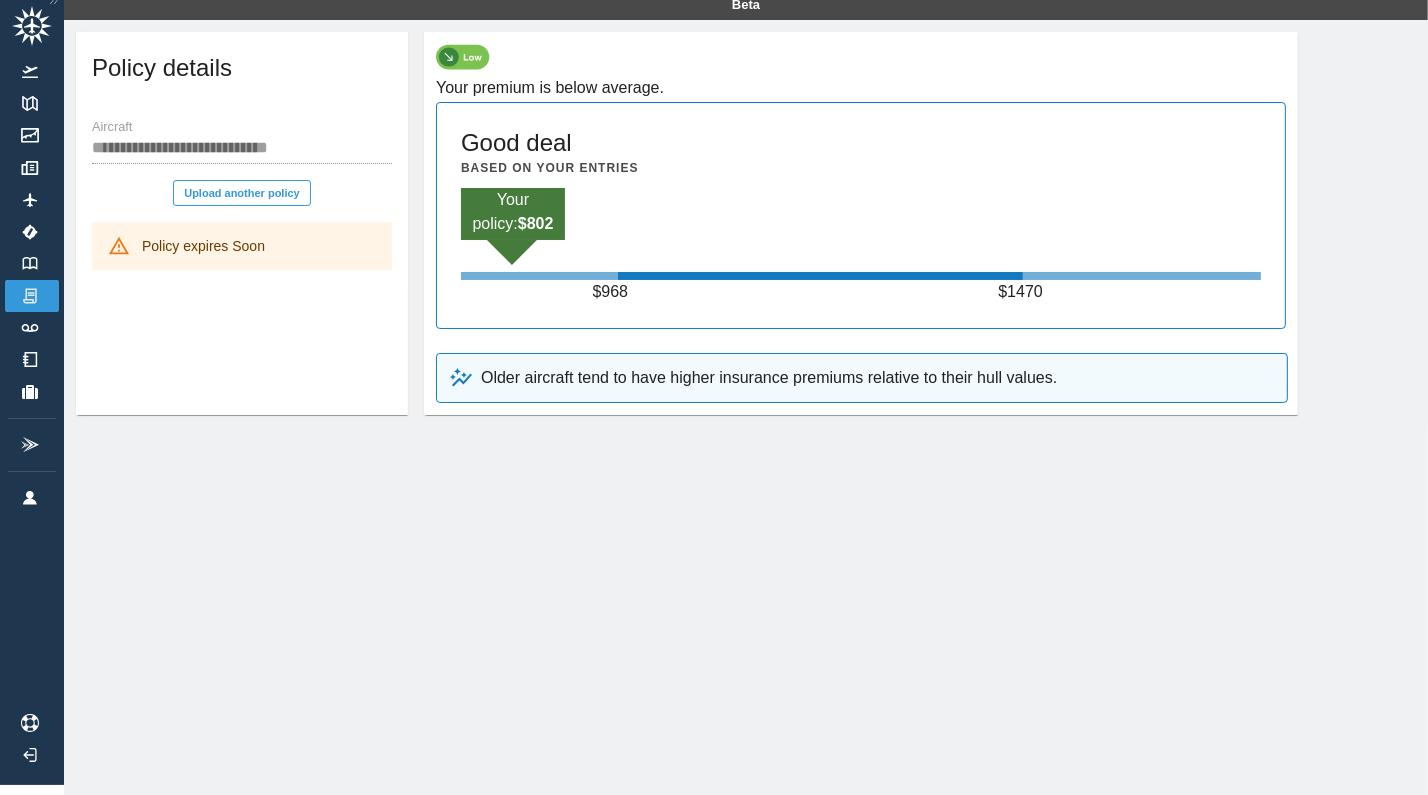 scroll, scrollTop: 0, scrollLeft: 0, axis: both 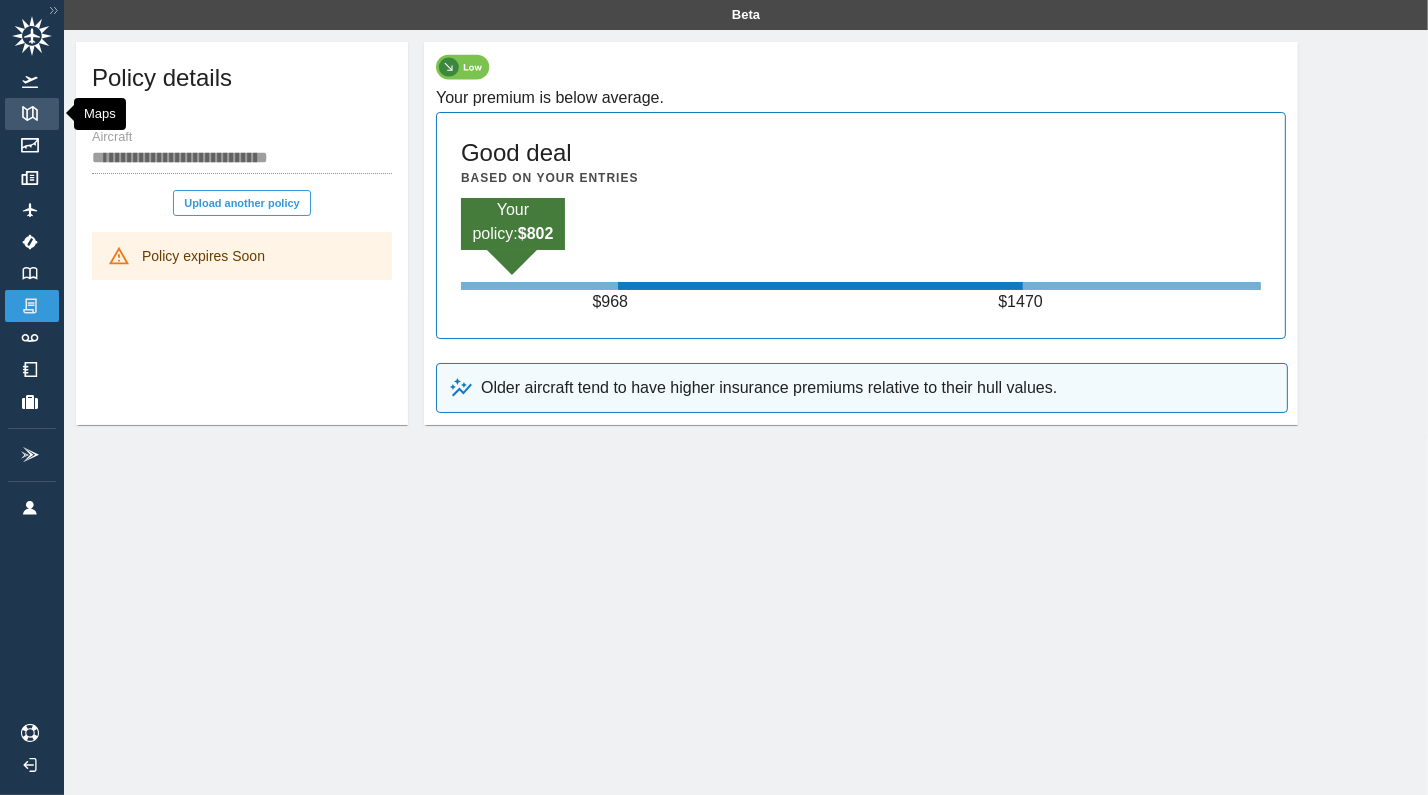 click at bounding box center (30, 113) 